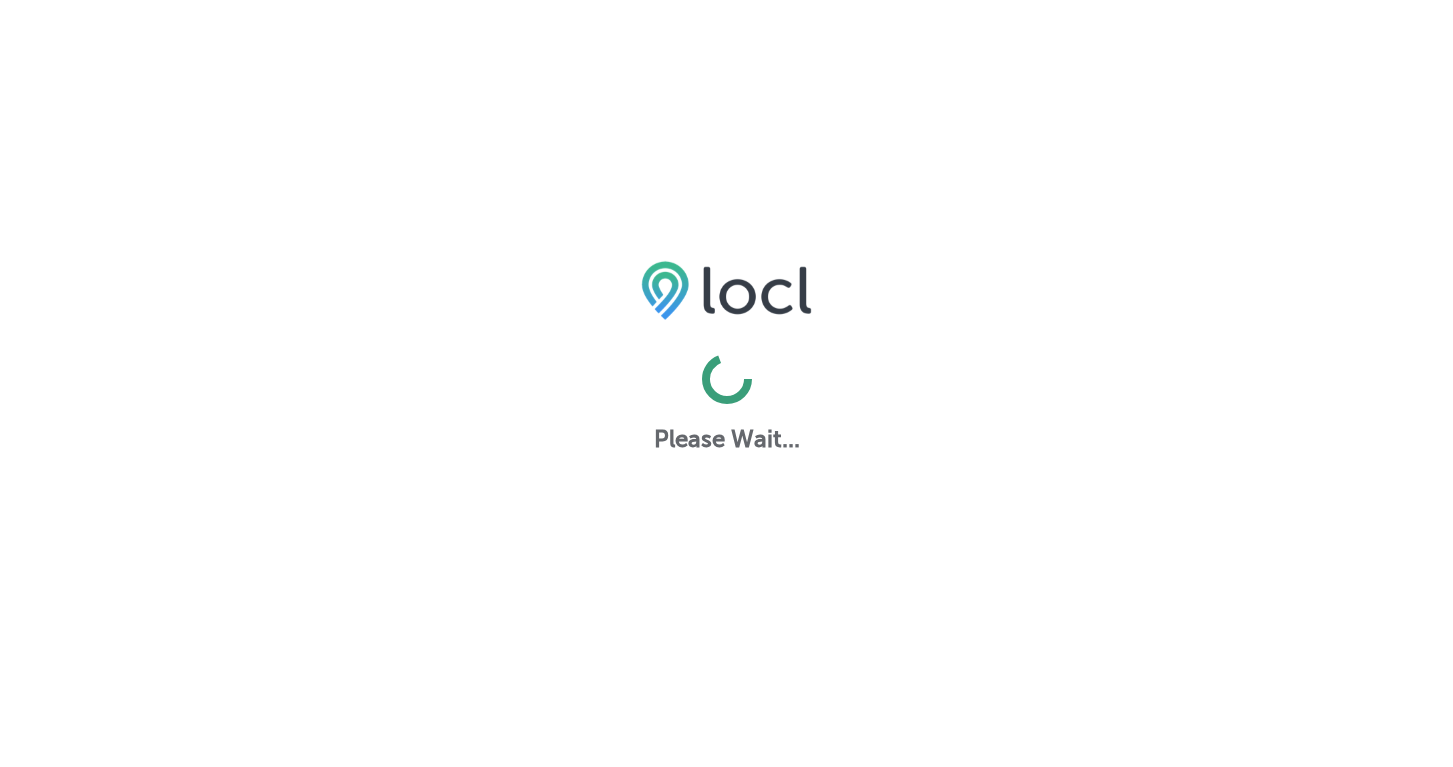 scroll, scrollTop: 0, scrollLeft: 0, axis: both 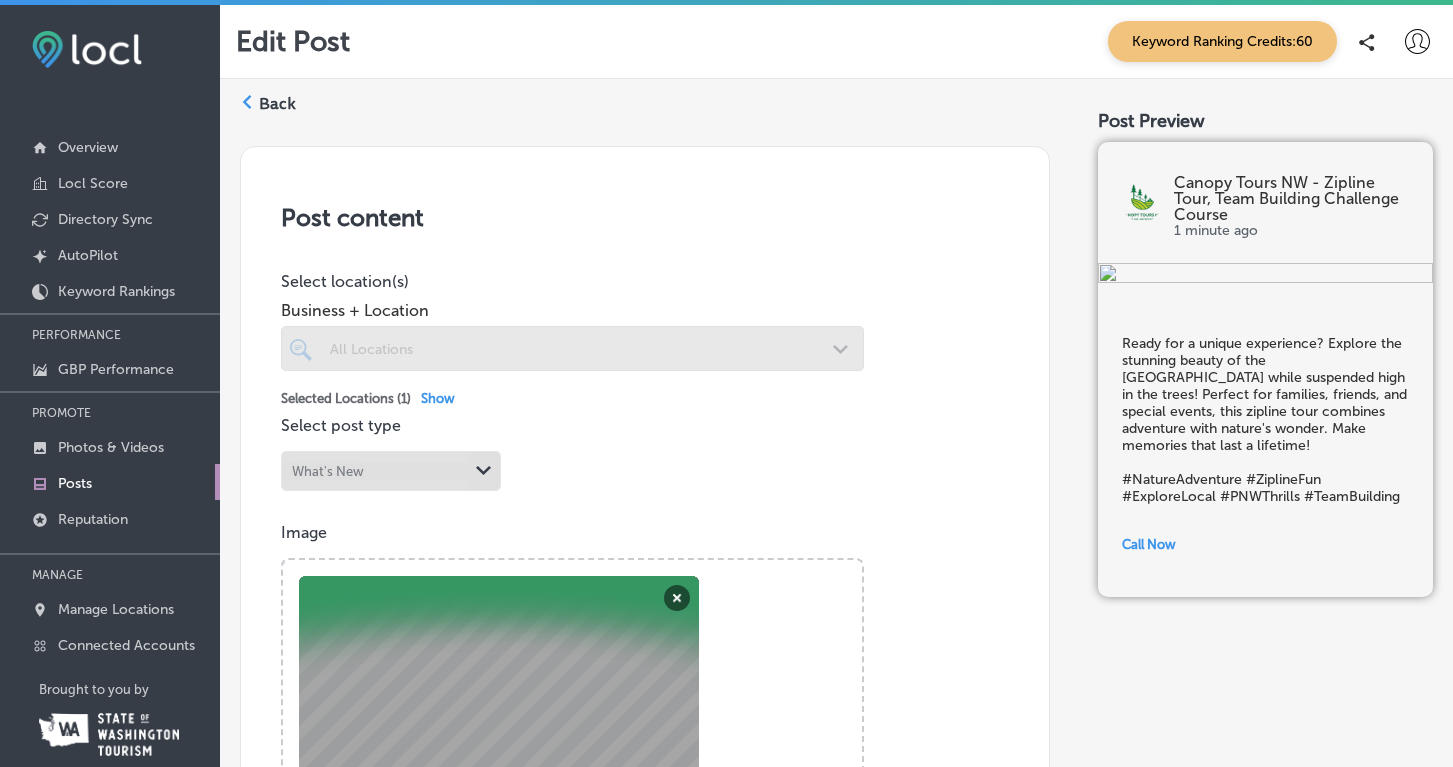 click 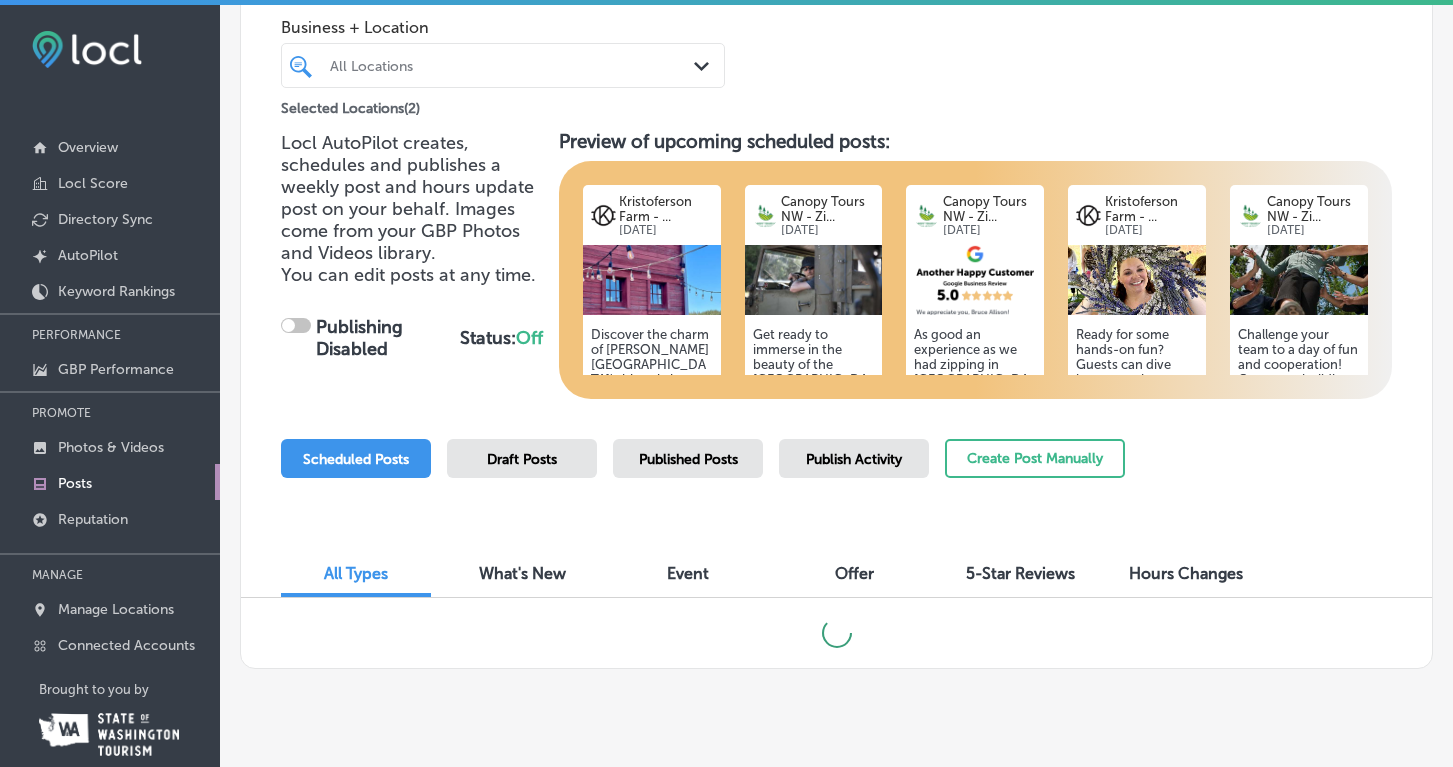 scroll, scrollTop: 134, scrollLeft: 0, axis: vertical 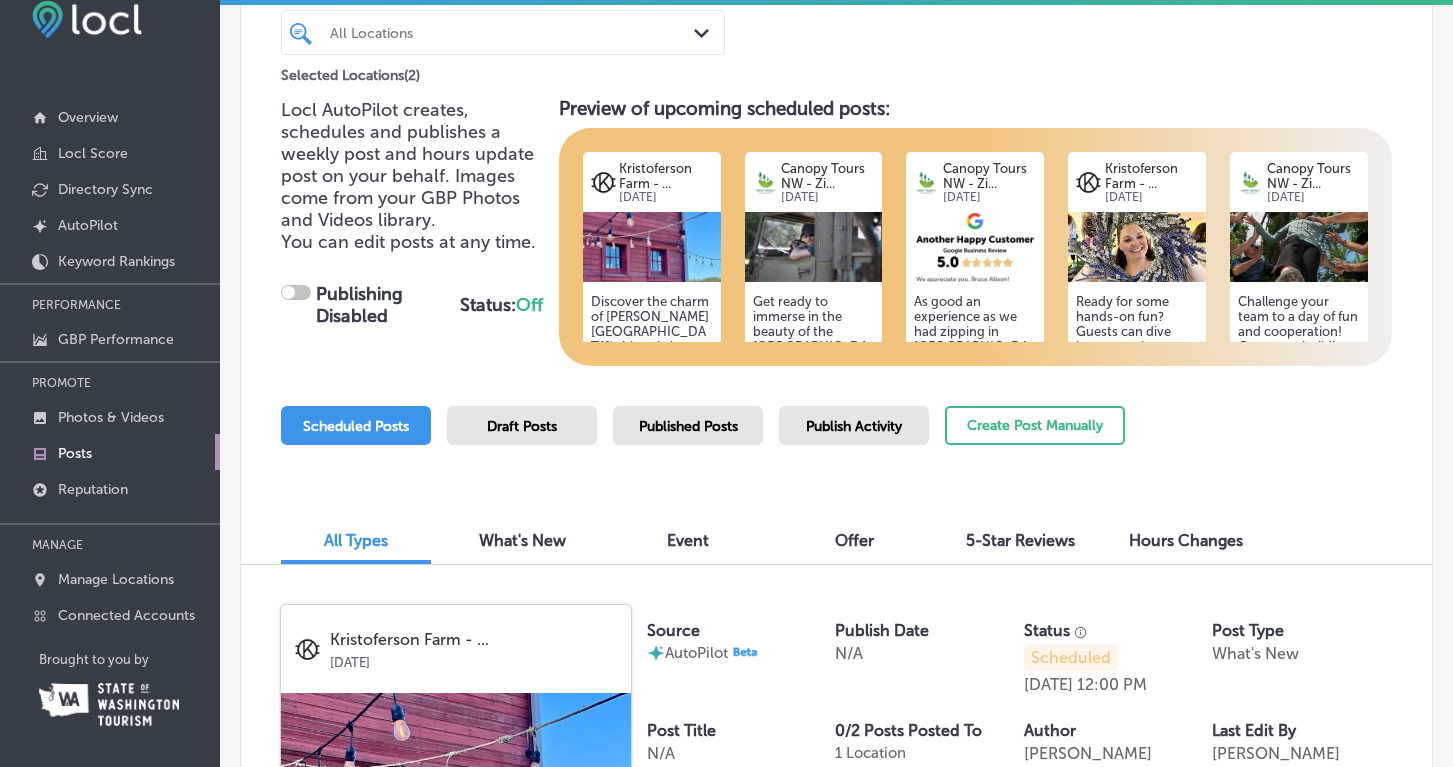 checkbox on "true" 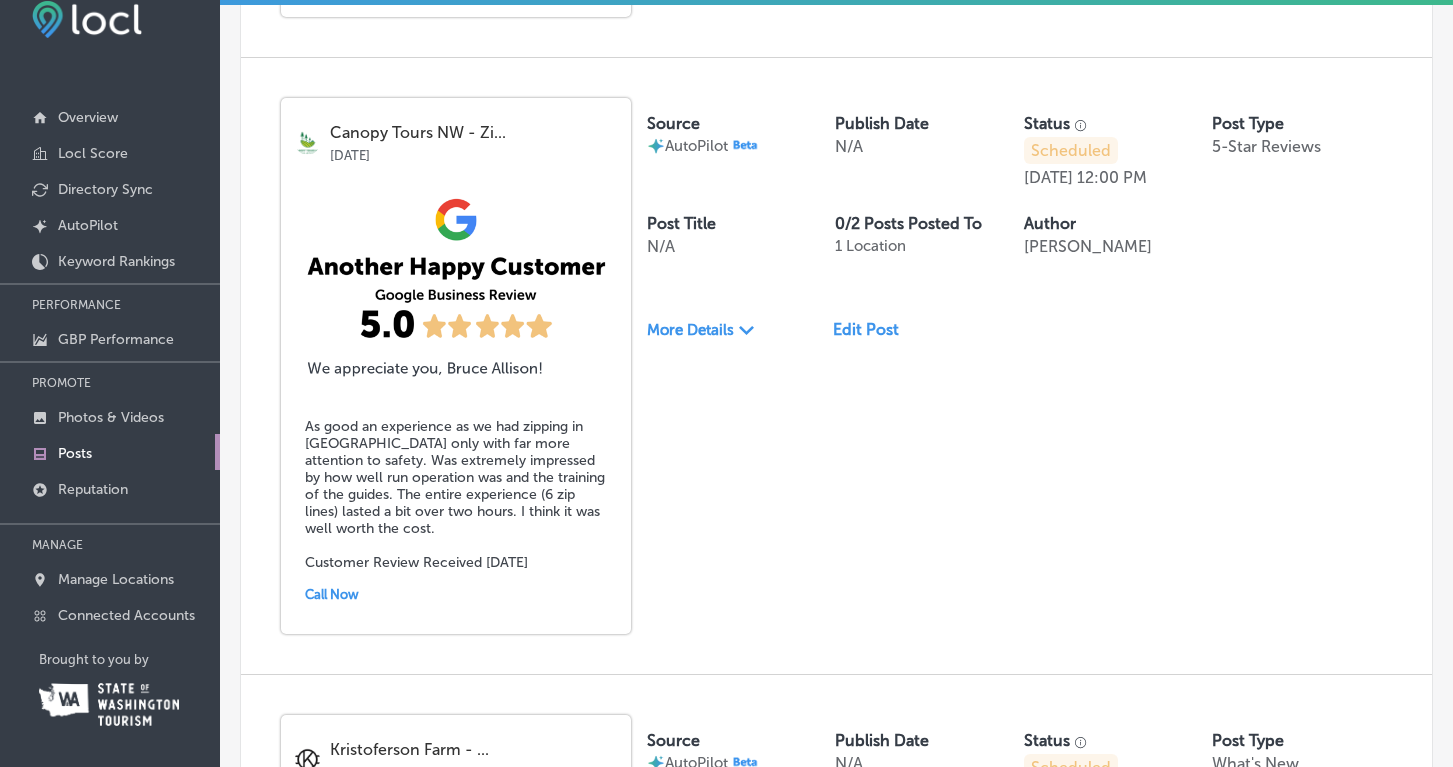 scroll, scrollTop: 1905, scrollLeft: 0, axis: vertical 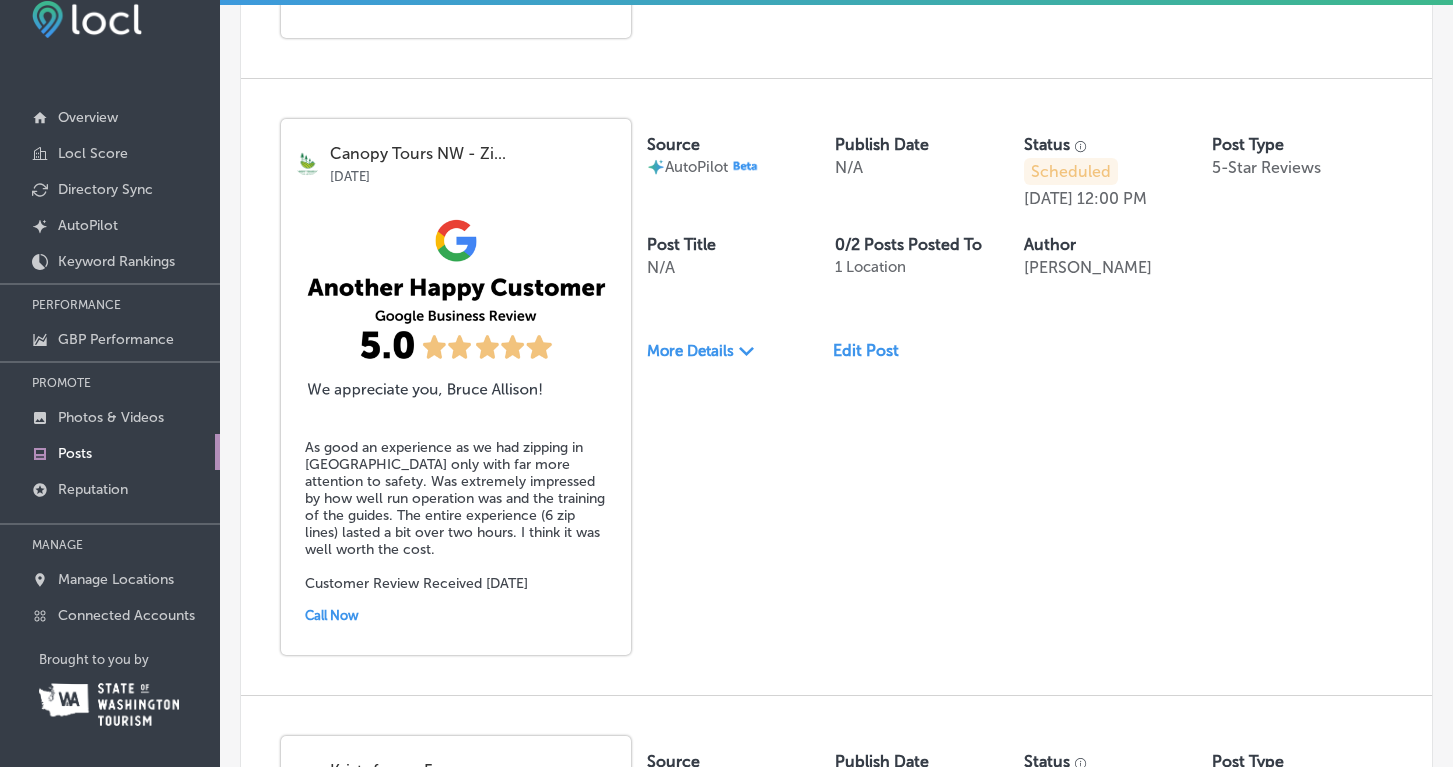 click on "Edit Post" at bounding box center (874, 350) 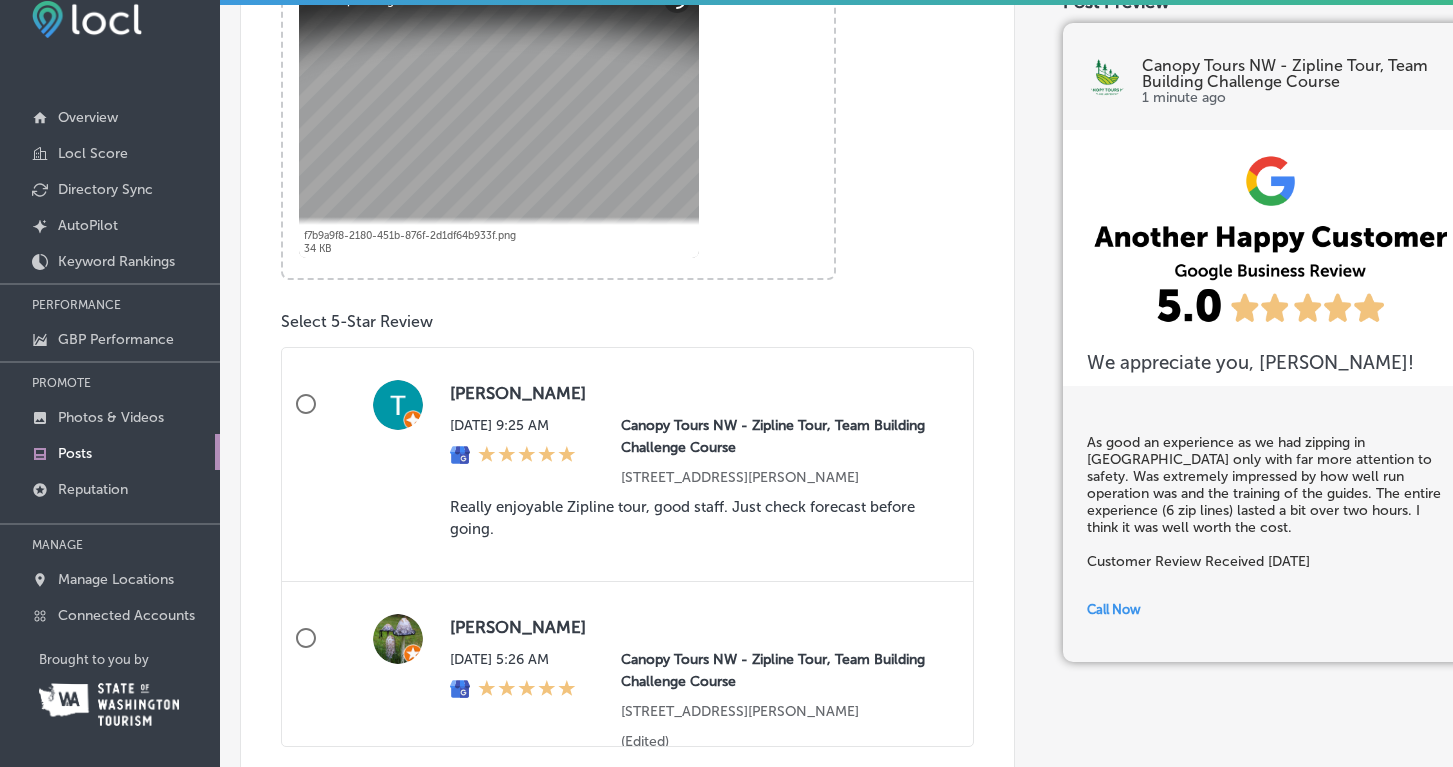 scroll, scrollTop: 579, scrollLeft: 0, axis: vertical 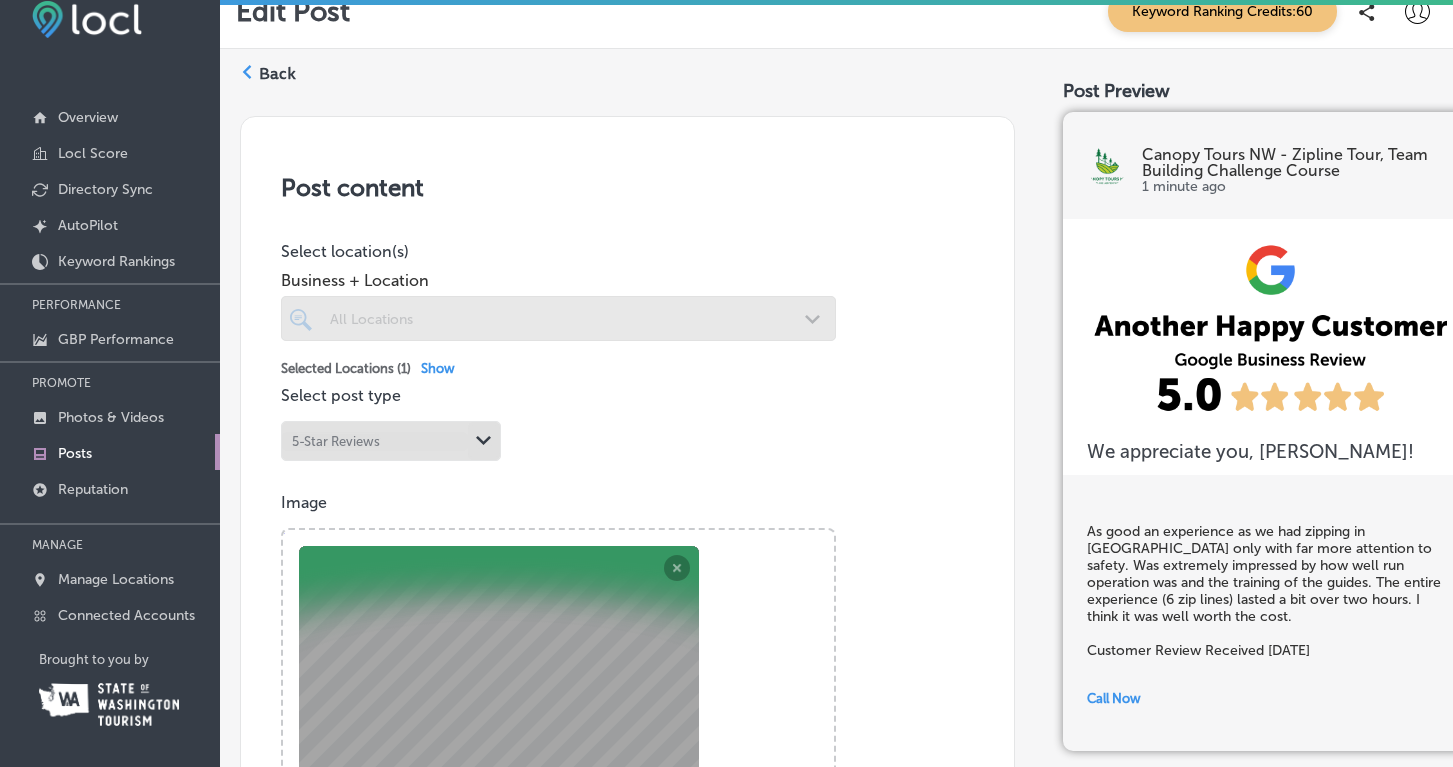 click on "Back" at bounding box center [268, 79] 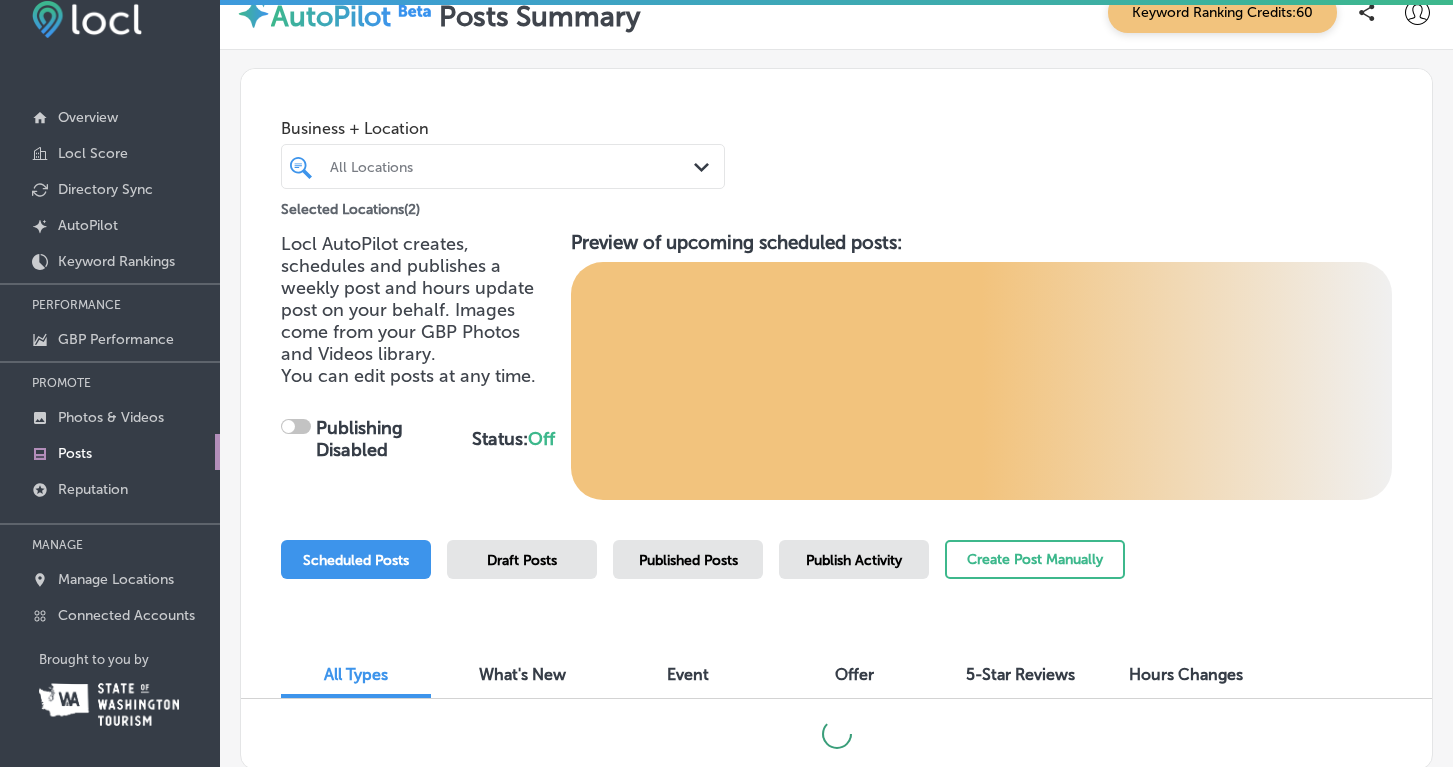 checkbox on "true" 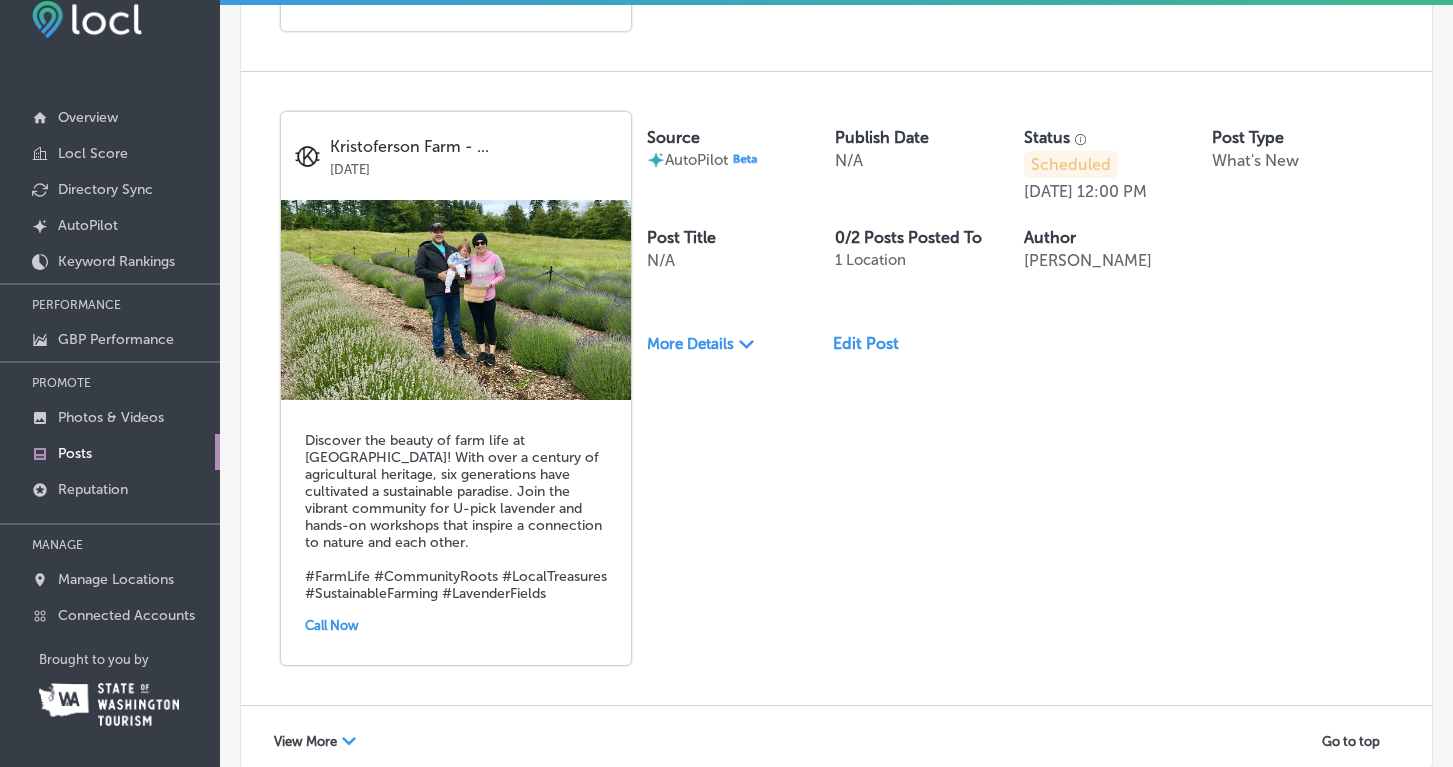 scroll, scrollTop: 3776, scrollLeft: 0, axis: vertical 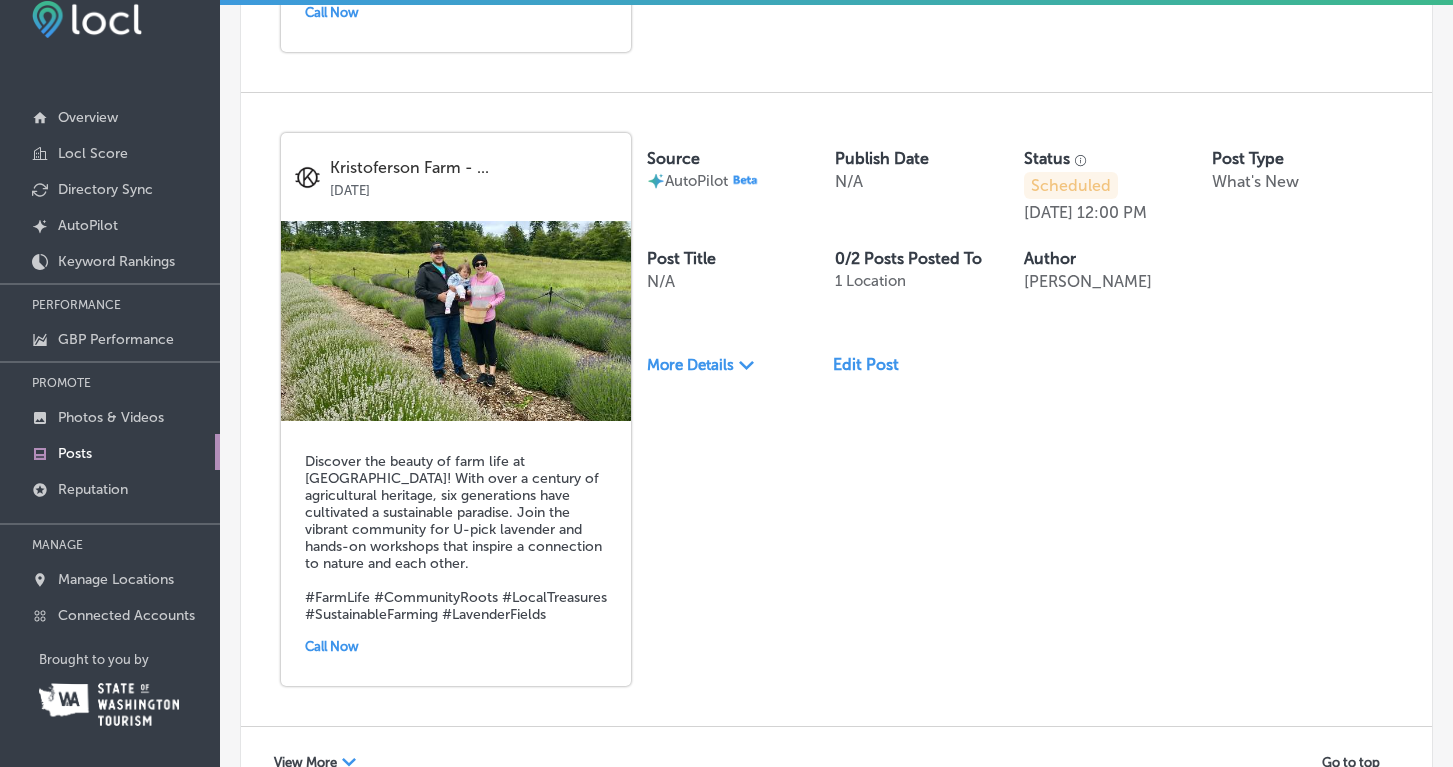 click on "Path
Created with Sketch." 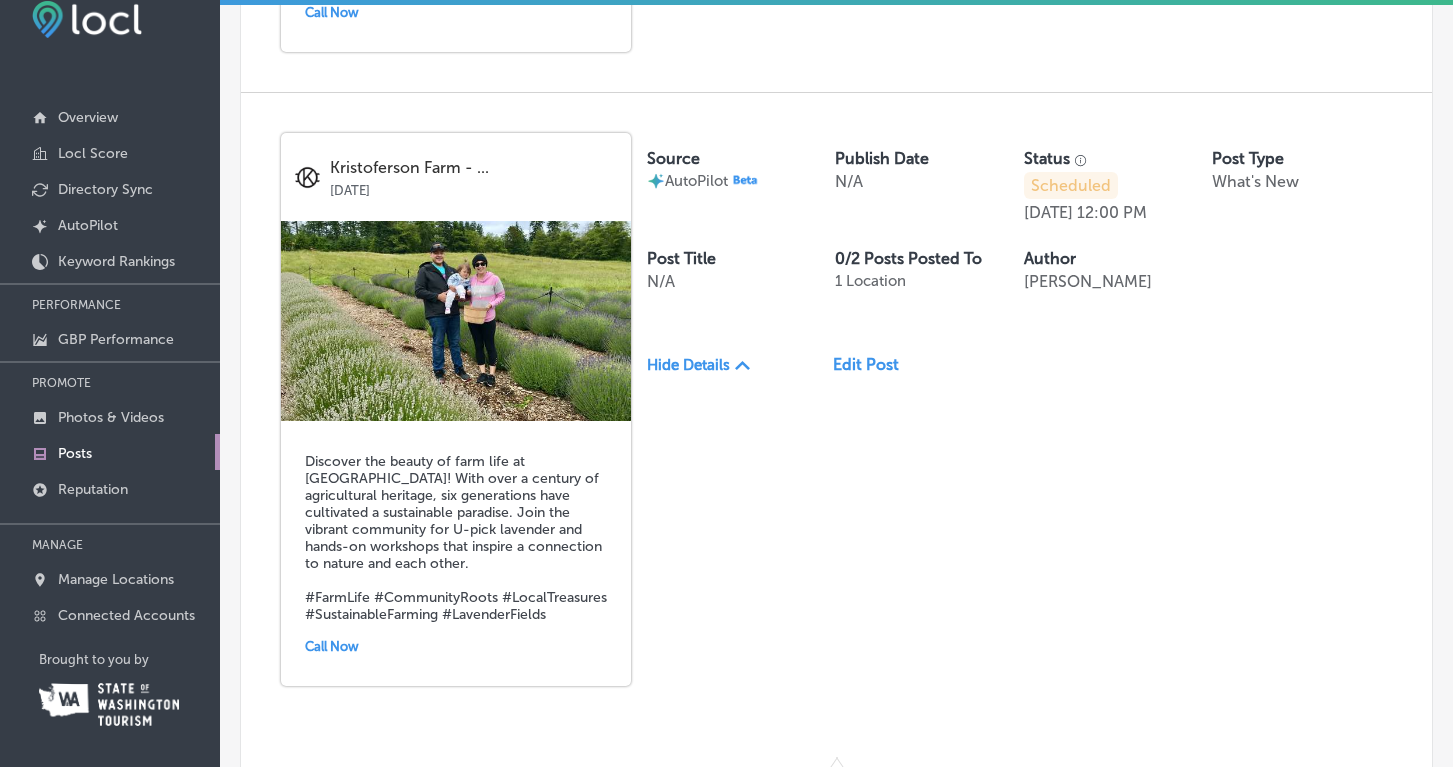 click on "Path
Created with Sketch." 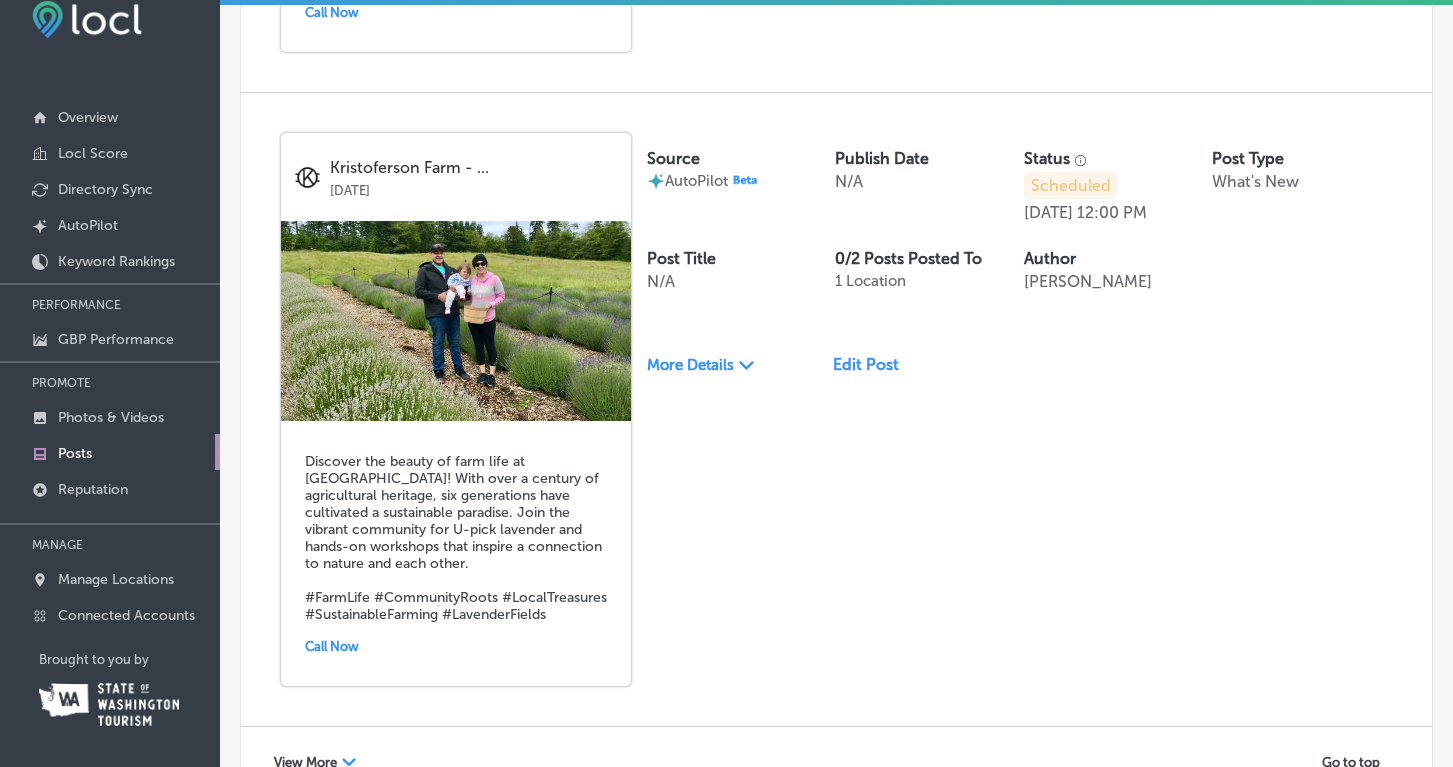 click on "Edit Post" at bounding box center [874, 364] 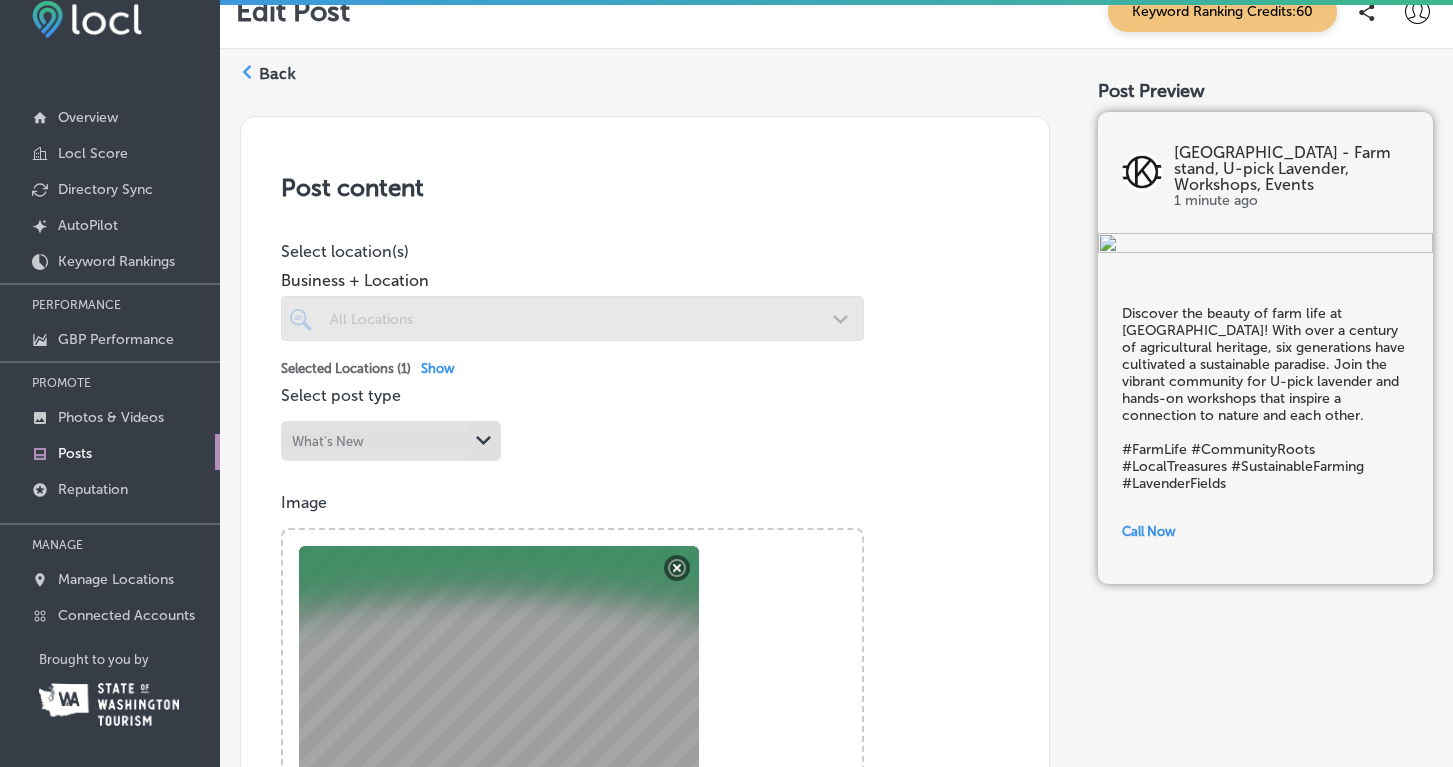 scroll, scrollTop: 0, scrollLeft: 0, axis: both 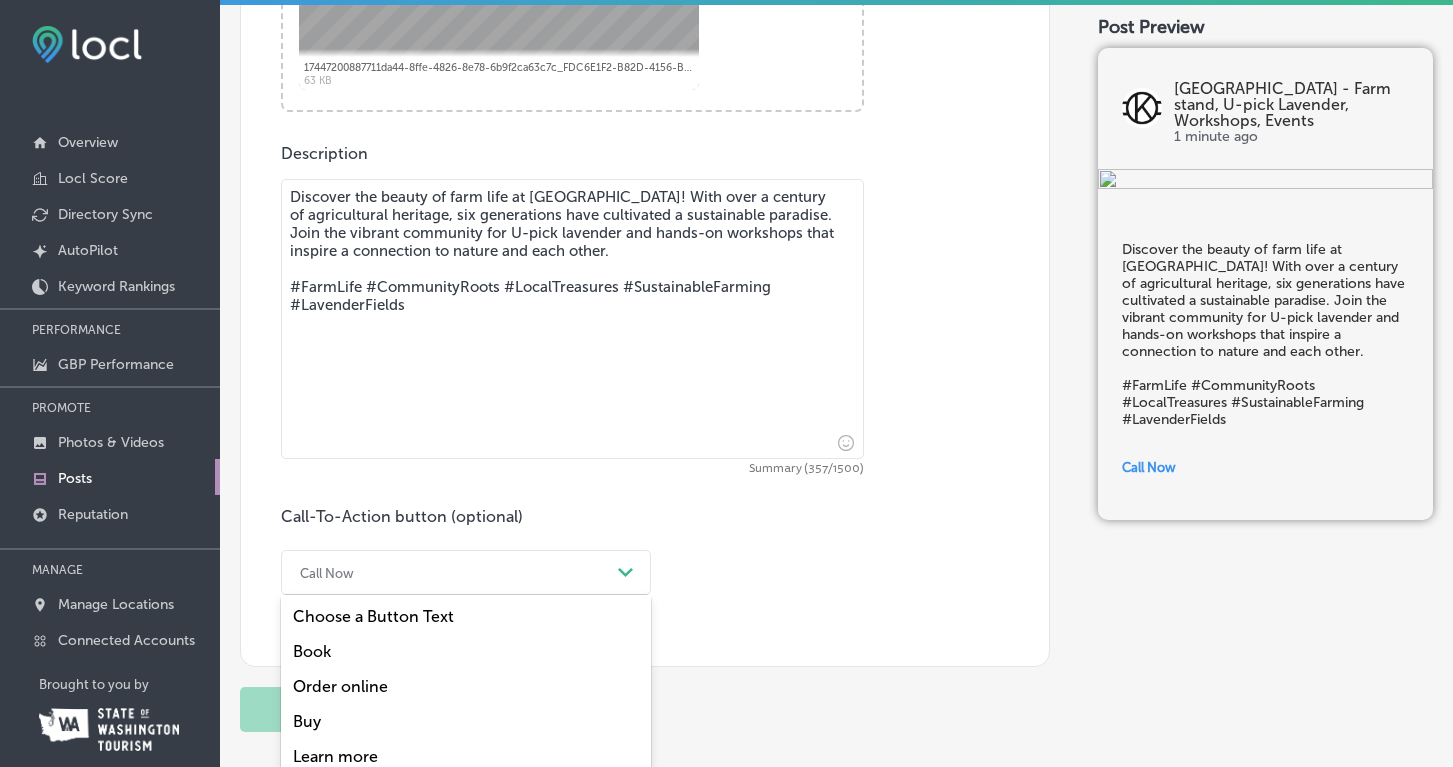 click on "option Book focused, 2 of 7. 7 results available. Use Up and Down to choose options, press Enter to select the currently focused option, press Escape to exit the menu, press Tab to select the option and exit the menu. Call Now
Path
Created with Sketch.
Choose a Button Text Book Order online Buy Learn more Sign up Call Now" at bounding box center (466, 572) 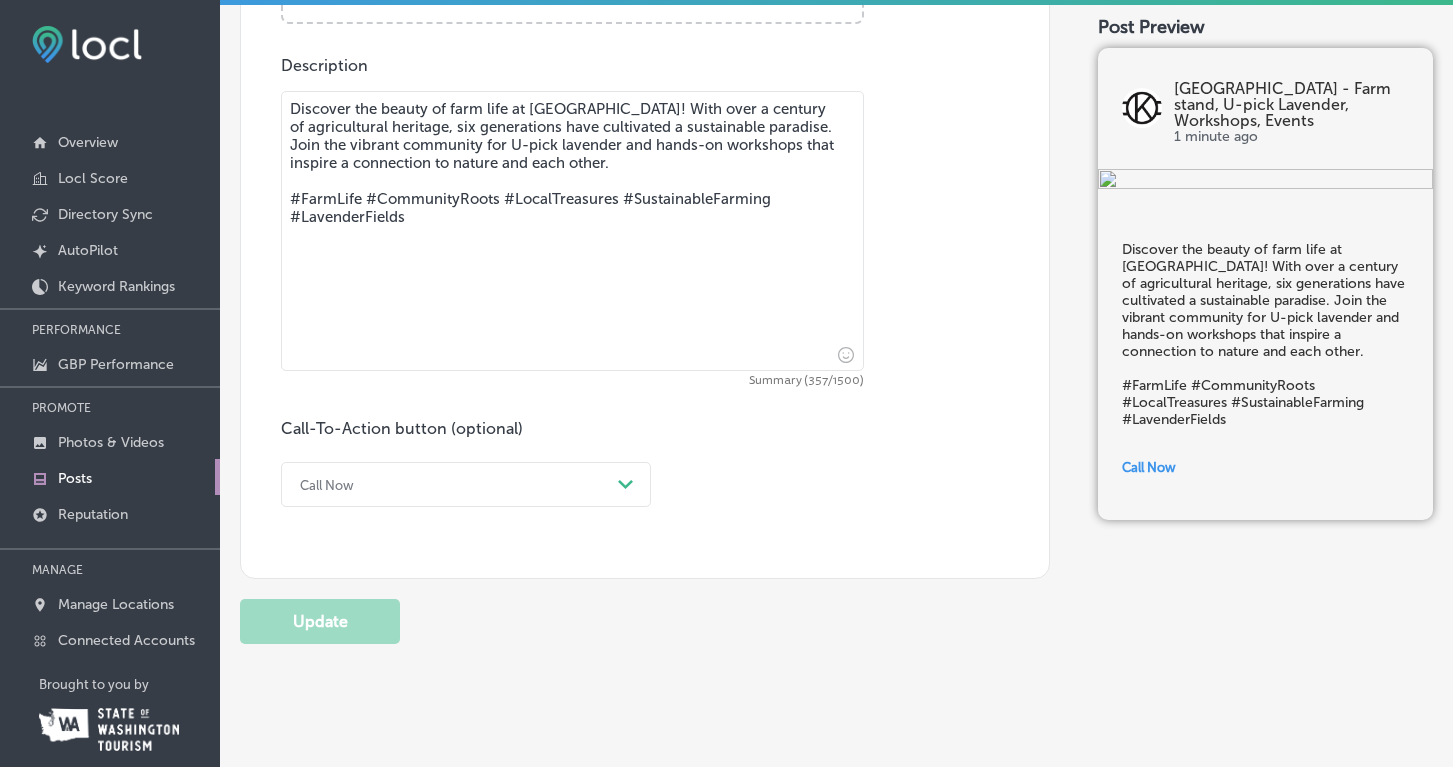 click on "Post content Select location(s) Business + Location
All Locations
Path
Created with Sketch.
This field is uneditable once its been posted to any one of the locations Selected Locations ( 1 ) Show Select post type What's New
Path
Created with Sketch.
This field is uneditable once its been posted to any one of the locations Image Powered by PQINA    Browse     Or drag and drop a photo  17447200887711da44-8ffe-4826-8e78-6b9f2ca63c7c_FDC6E1F2-B82D-4156-BF37-47720F52F201.jpeg Abort Retry Remove Upload Cancel Retry Remove 17447200887711da44-8ffe-4826-8e78-6b9f2ca63c7c_FDC6E1F2-B82D-4156-BF37-47720F52F201.jpeg 63 KB tap to undo" at bounding box center (645, -65) 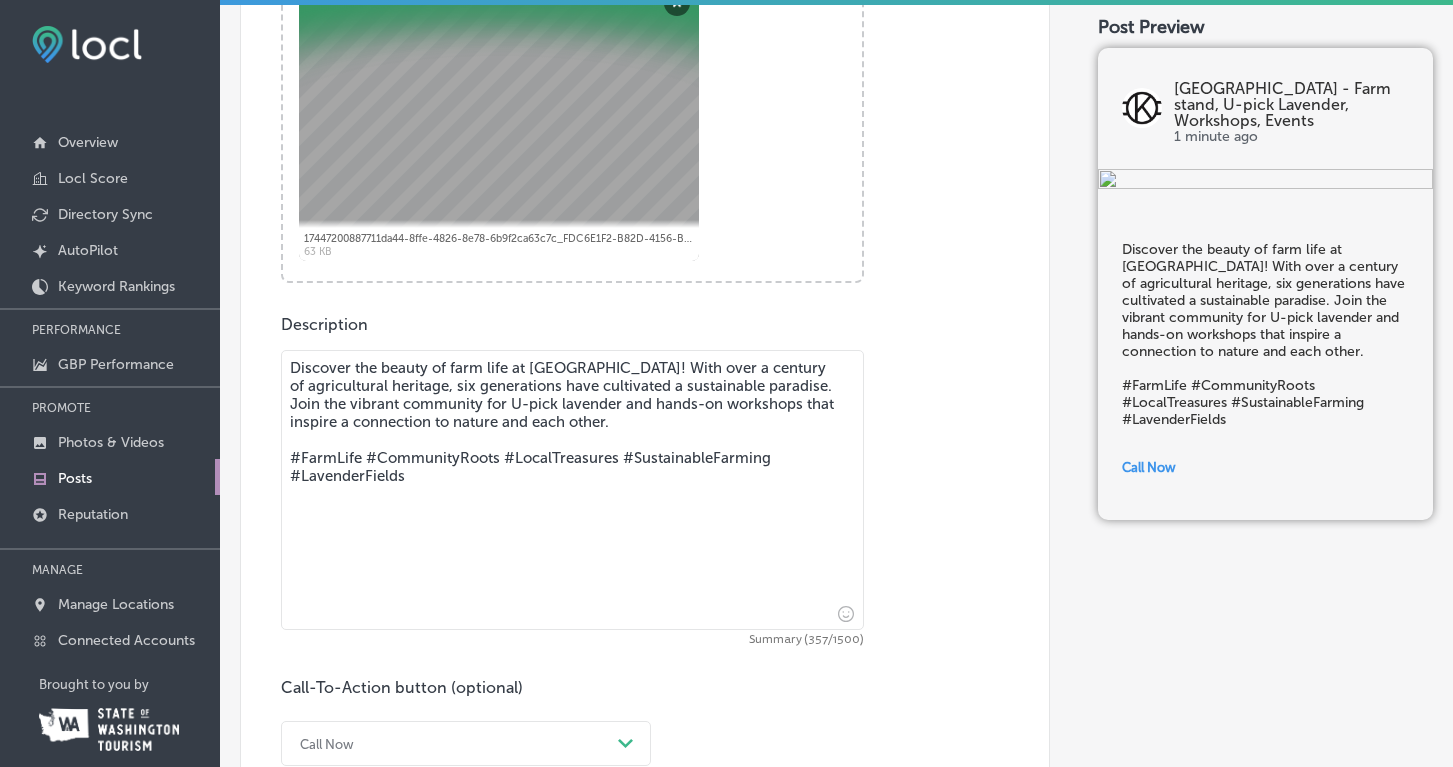 scroll, scrollTop: 594, scrollLeft: 0, axis: vertical 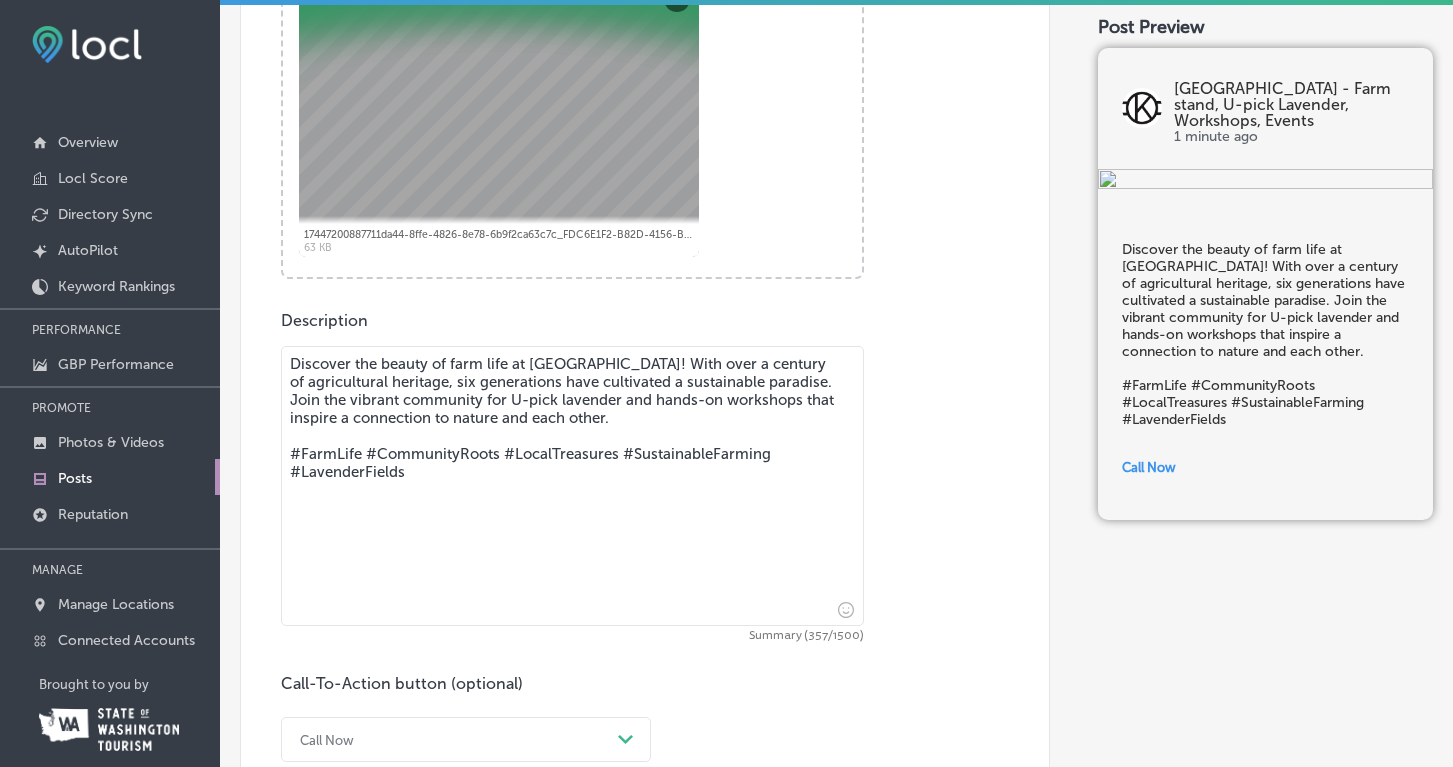 click on "Discover the beauty of farm life at [GEOGRAPHIC_DATA]! With over a century of agricultural heritage, six generations have cultivated a sustainable paradise. Join the vibrant community for U-pick lavender and hands-on workshops that inspire a connection to nature and each other.
#FarmLife #CommunityRoots #LocalTreasures #SustainableFarming #LavenderFields" at bounding box center (572, 486) 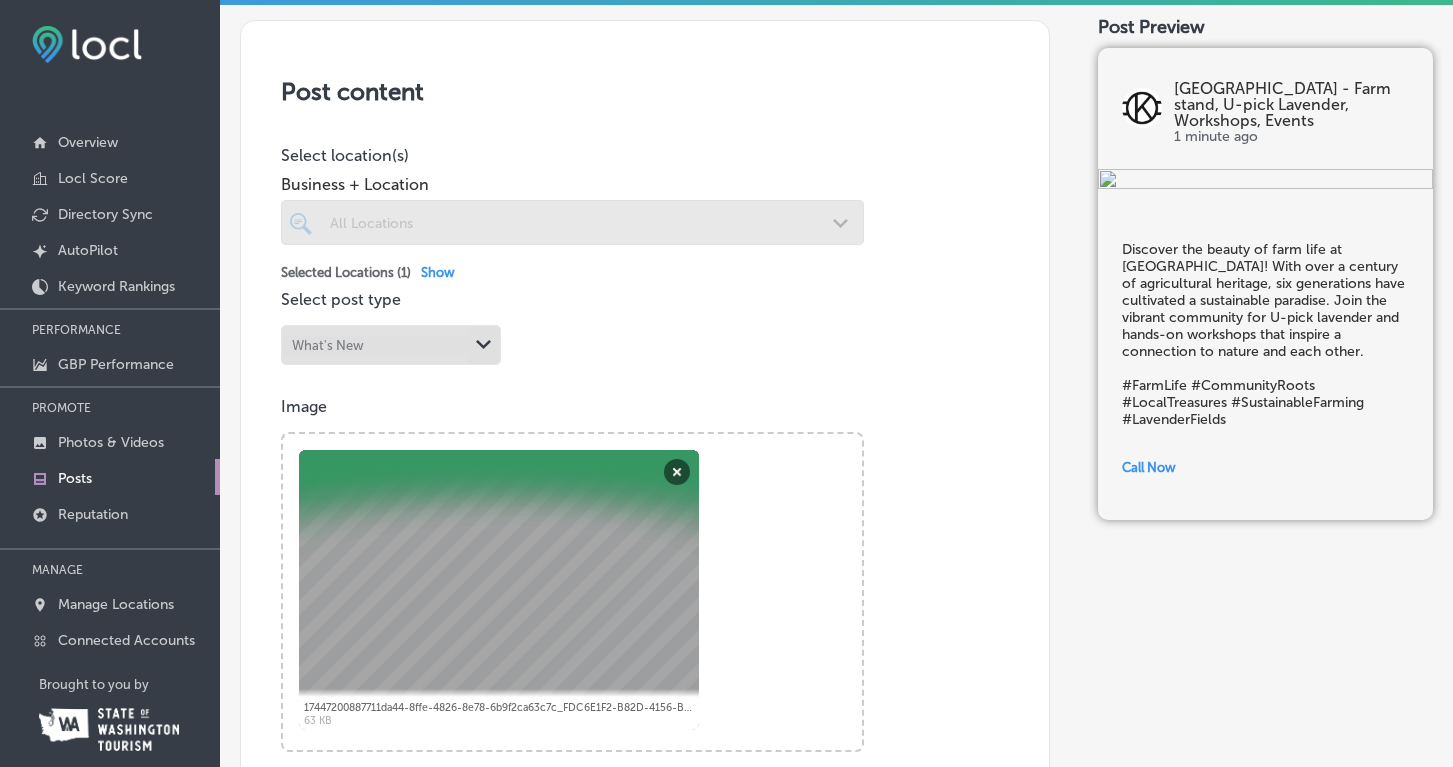 scroll, scrollTop: 118, scrollLeft: 0, axis: vertical 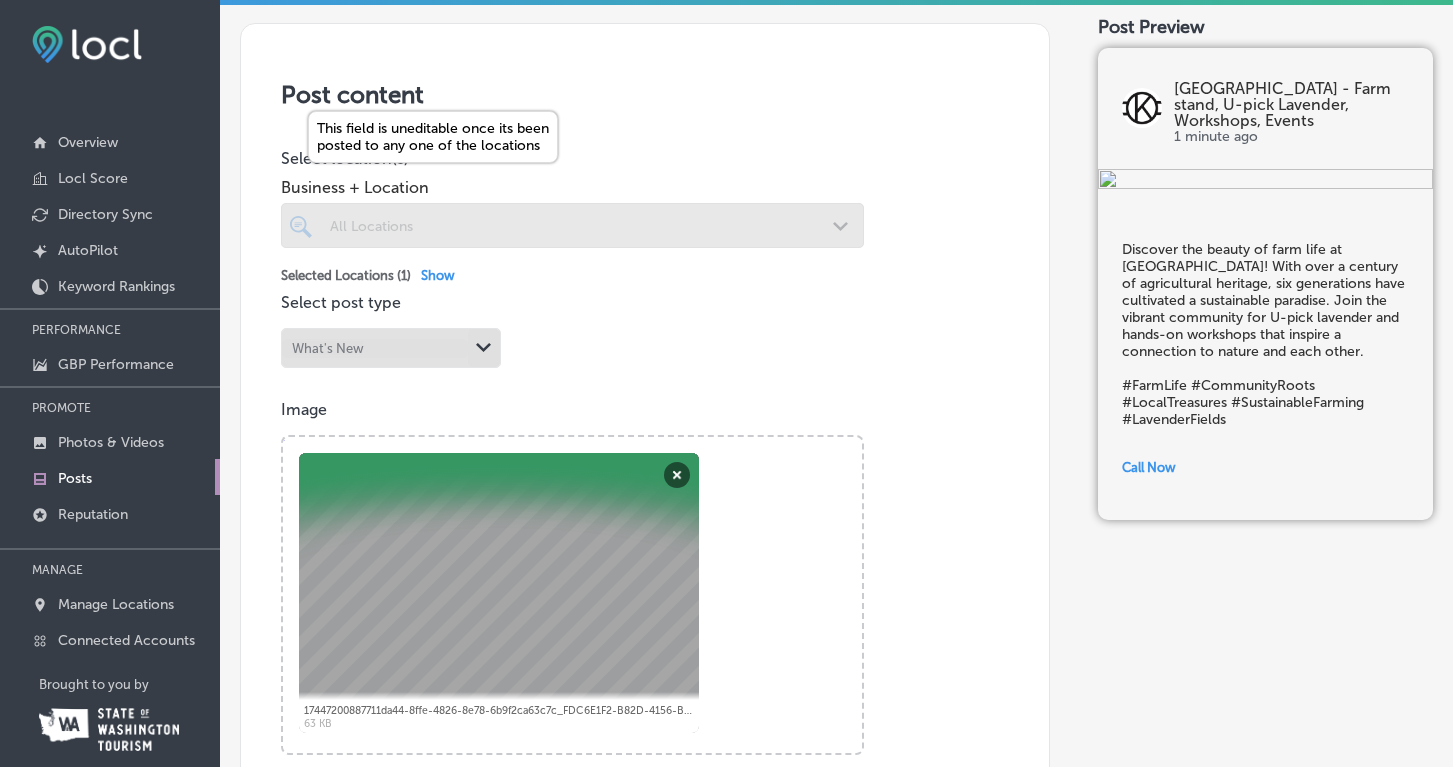 click at bounding box center (572, 225) 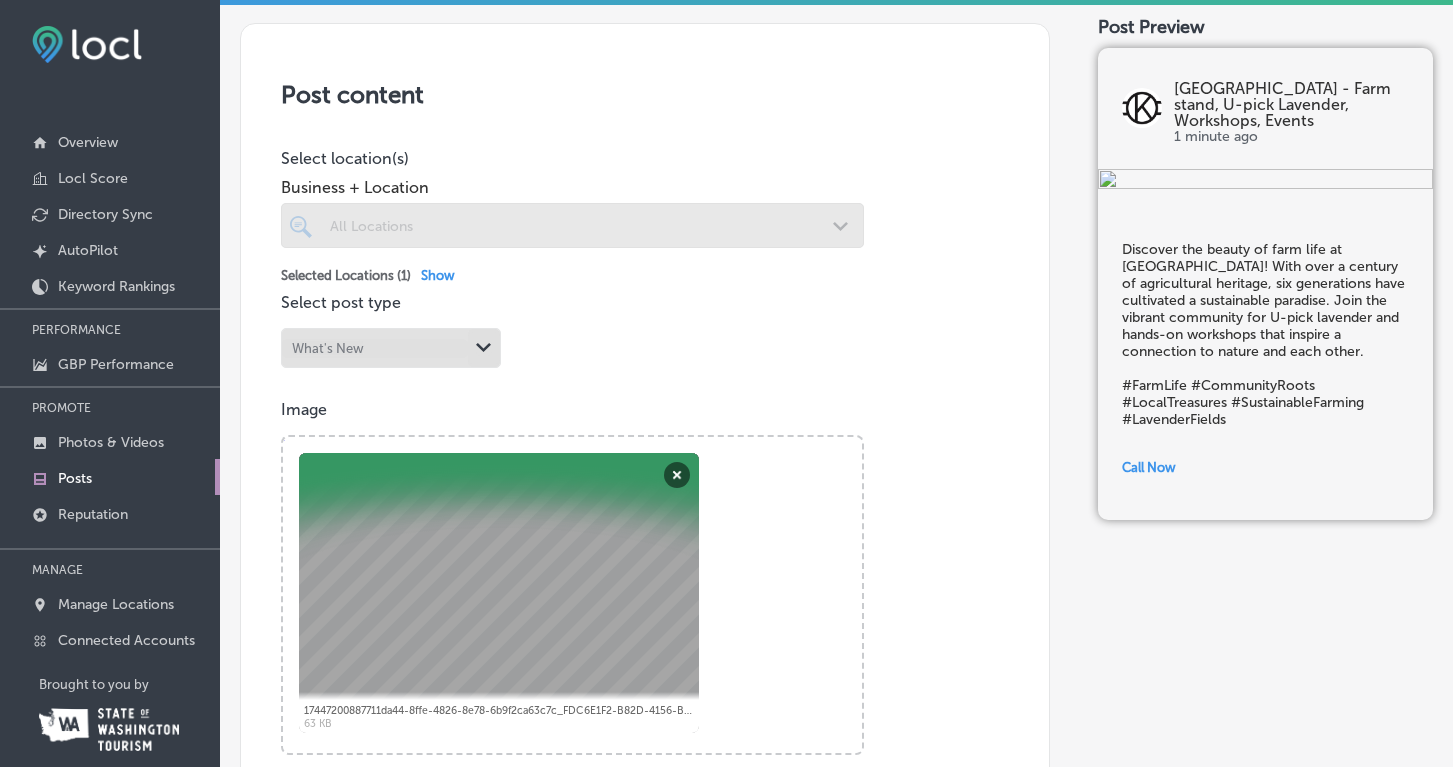 click on "Show" at bounding box center (438, 275) 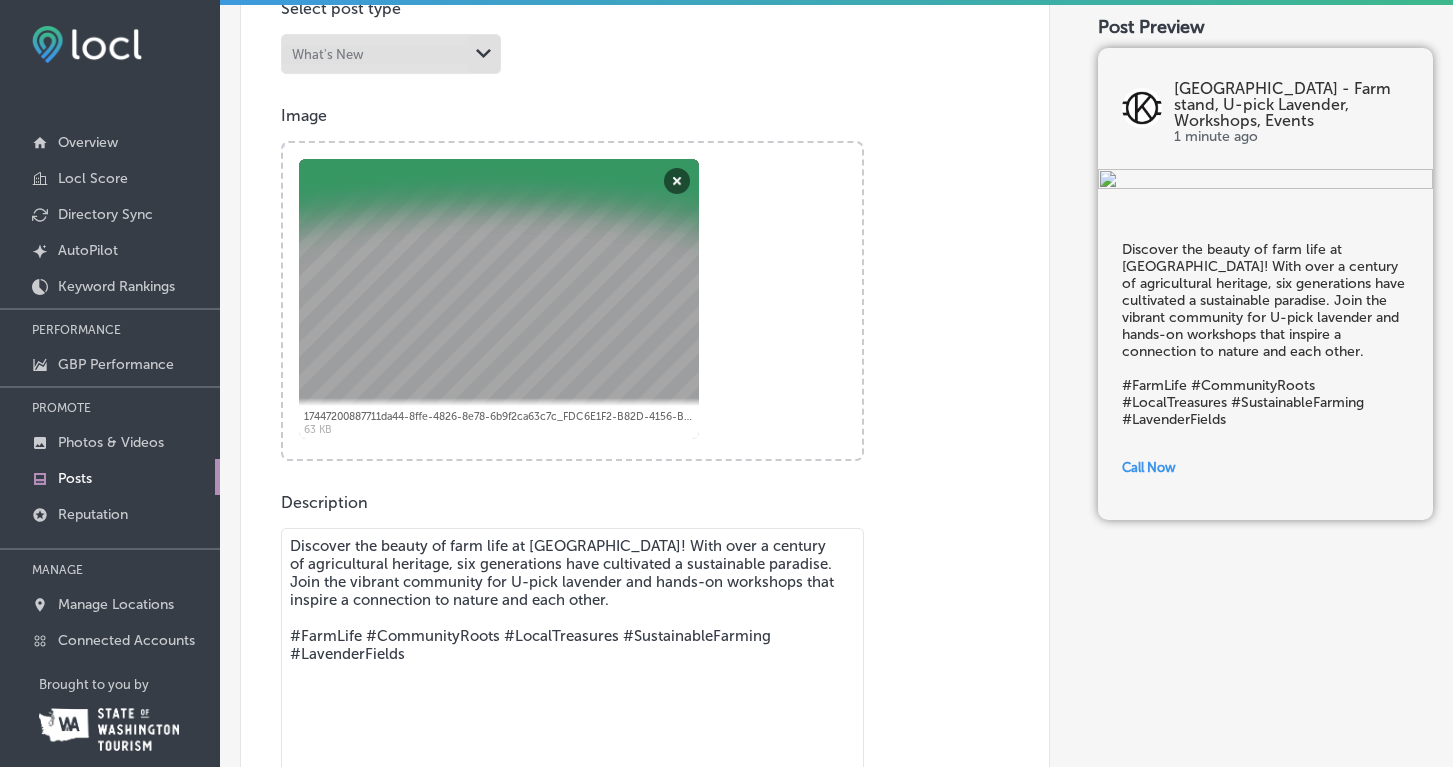 scroll, scrollTop: 452, scrollLeft: 0, axis: vertical 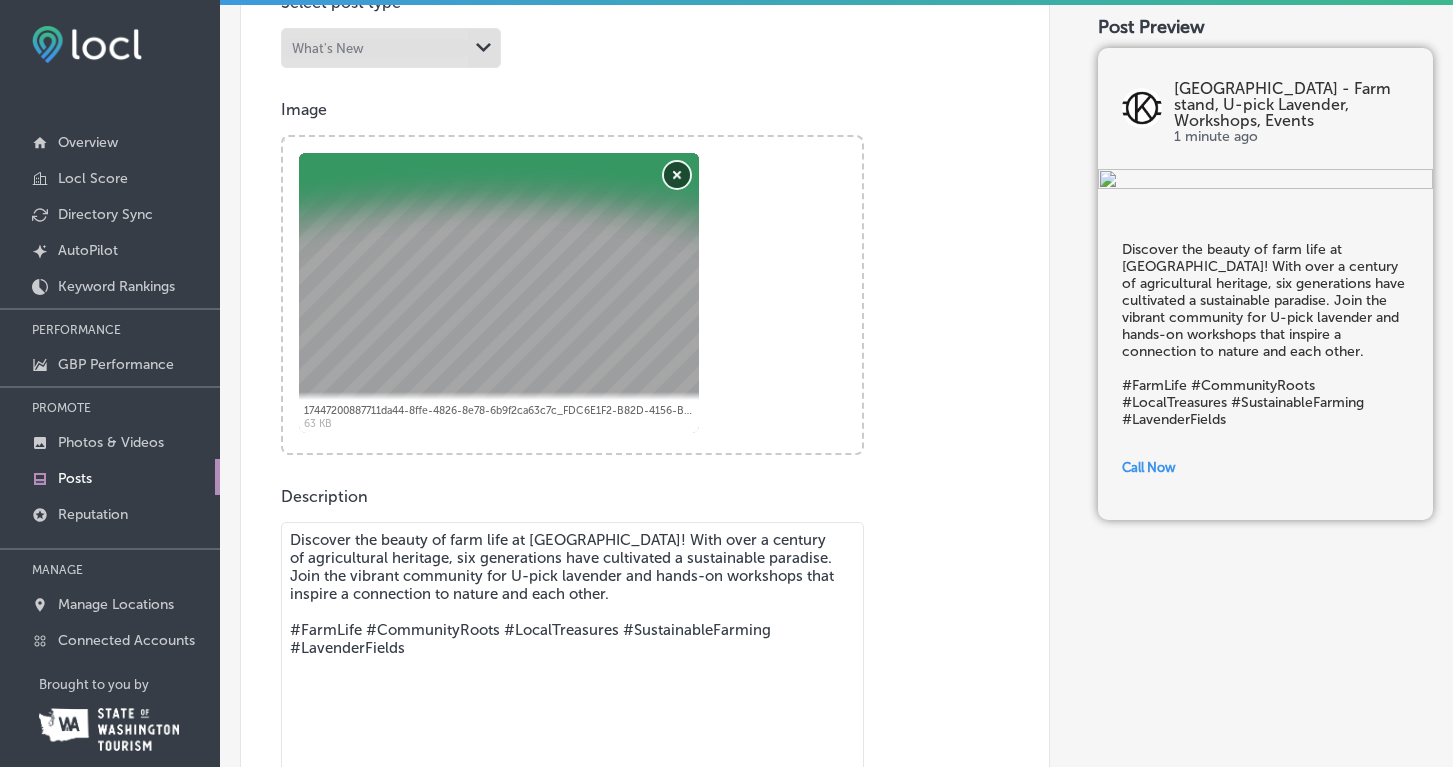 click on "Remove" at bounding box center [677, 175] 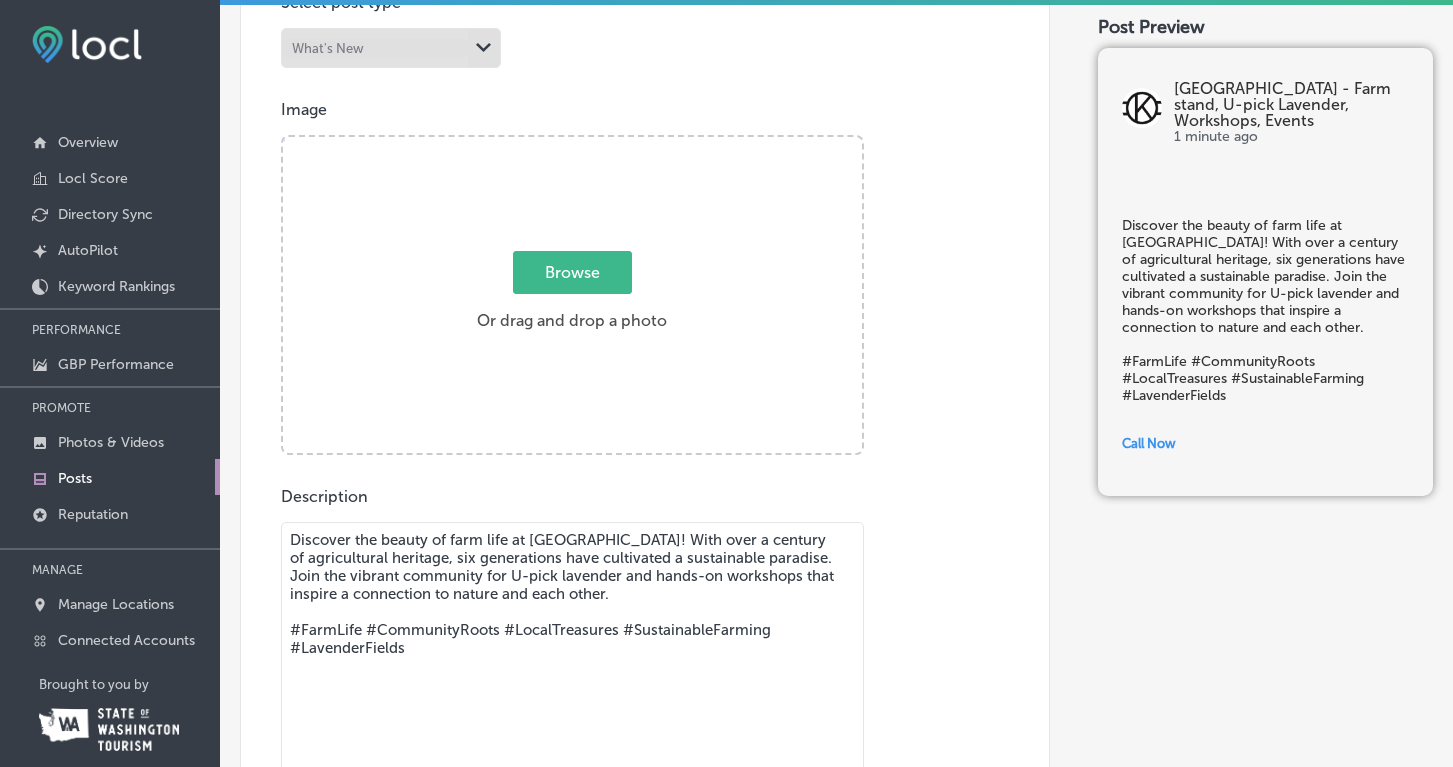 click on "Browse" at bounding box center [572, 272] 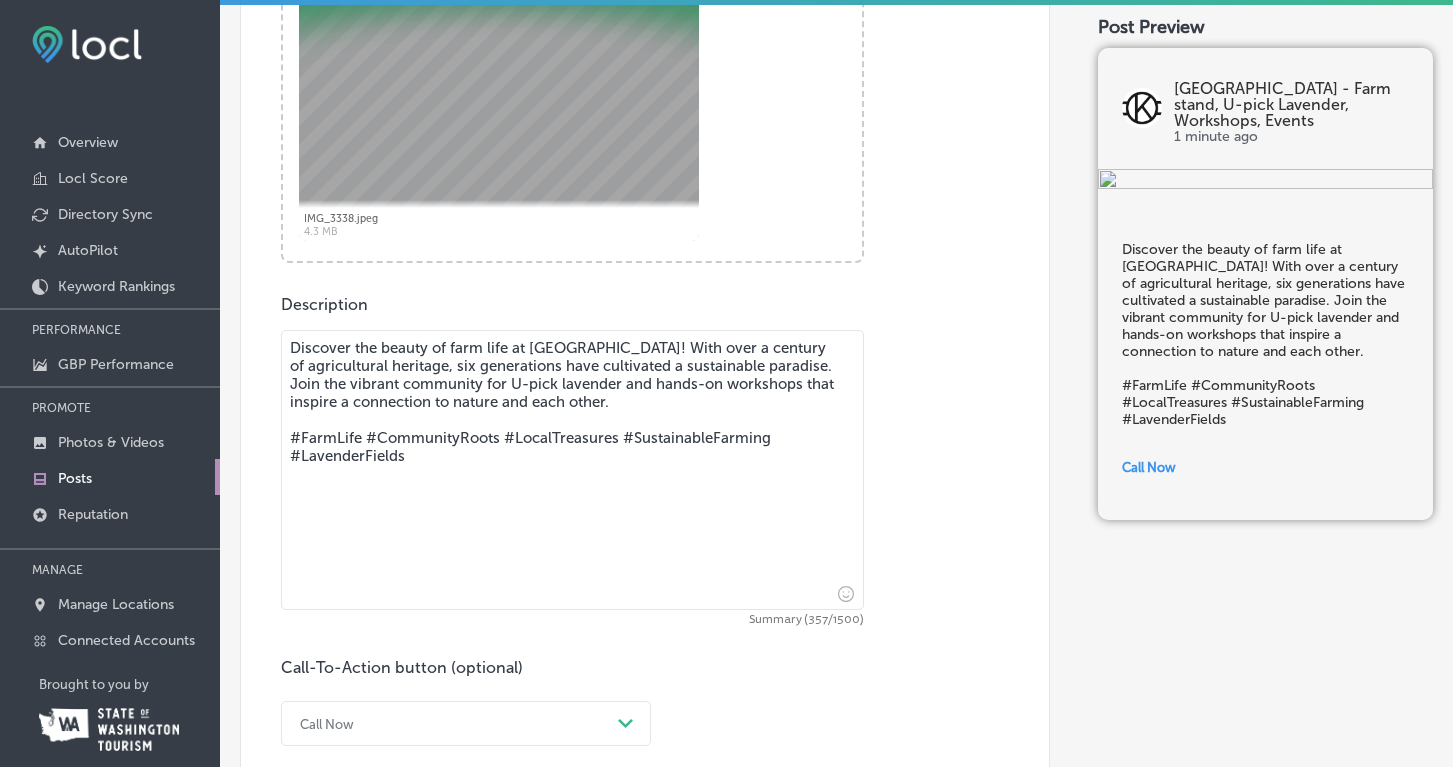 scroll, scrollTop: 663, scrollLeft: 0, axis: vertical 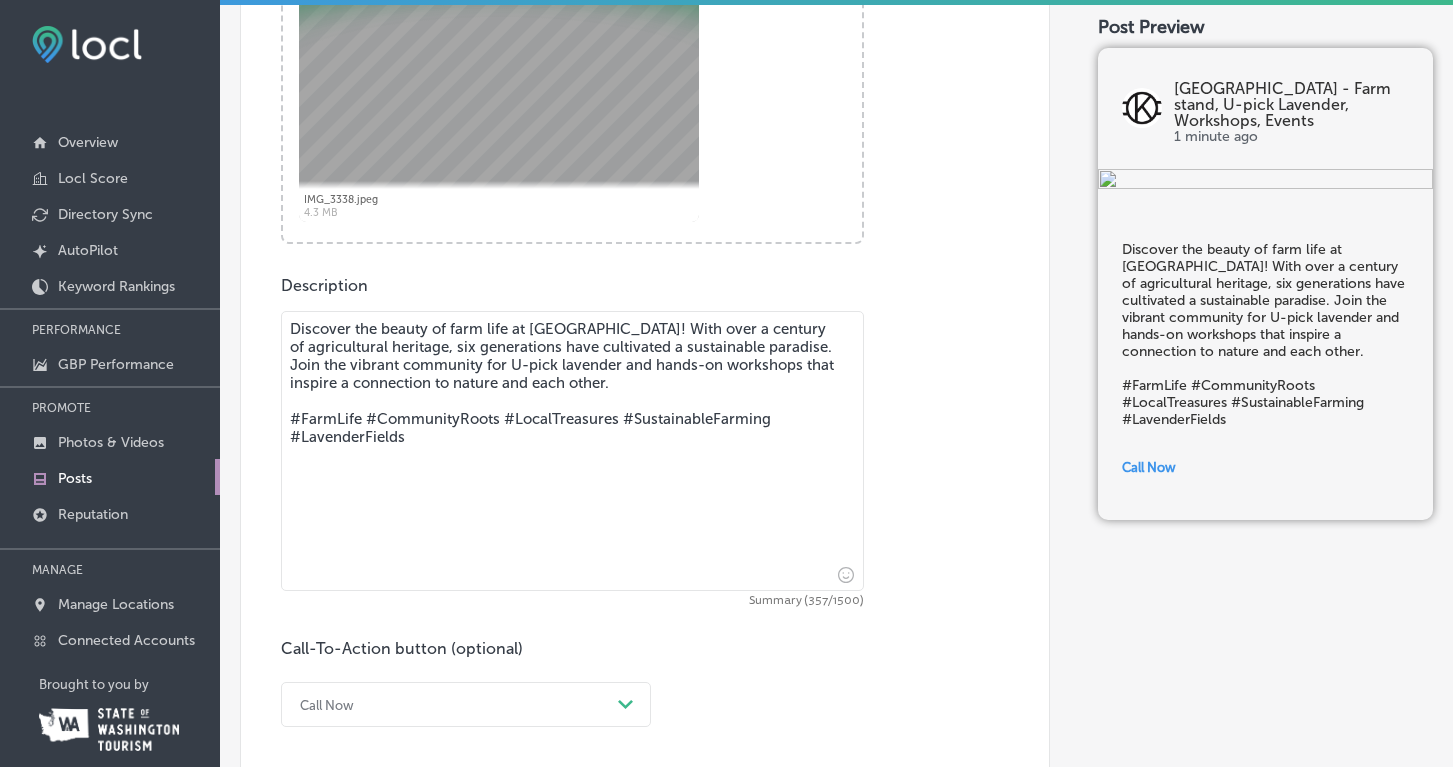 click on "Discover the beauty of farm life at [GEOGRAPHIC_DATA]! With over a century of agricultural heritage, six generations have cultivated a sustainable paradise. Join the vibrant community for U-pick lavender and hands-on workshops that inspire a connection to nature and each other.
#FarmLife #CommunityRoots #LocalTreasures #SustainableFarming #LavenderFields" at bounding box center [572, 451] 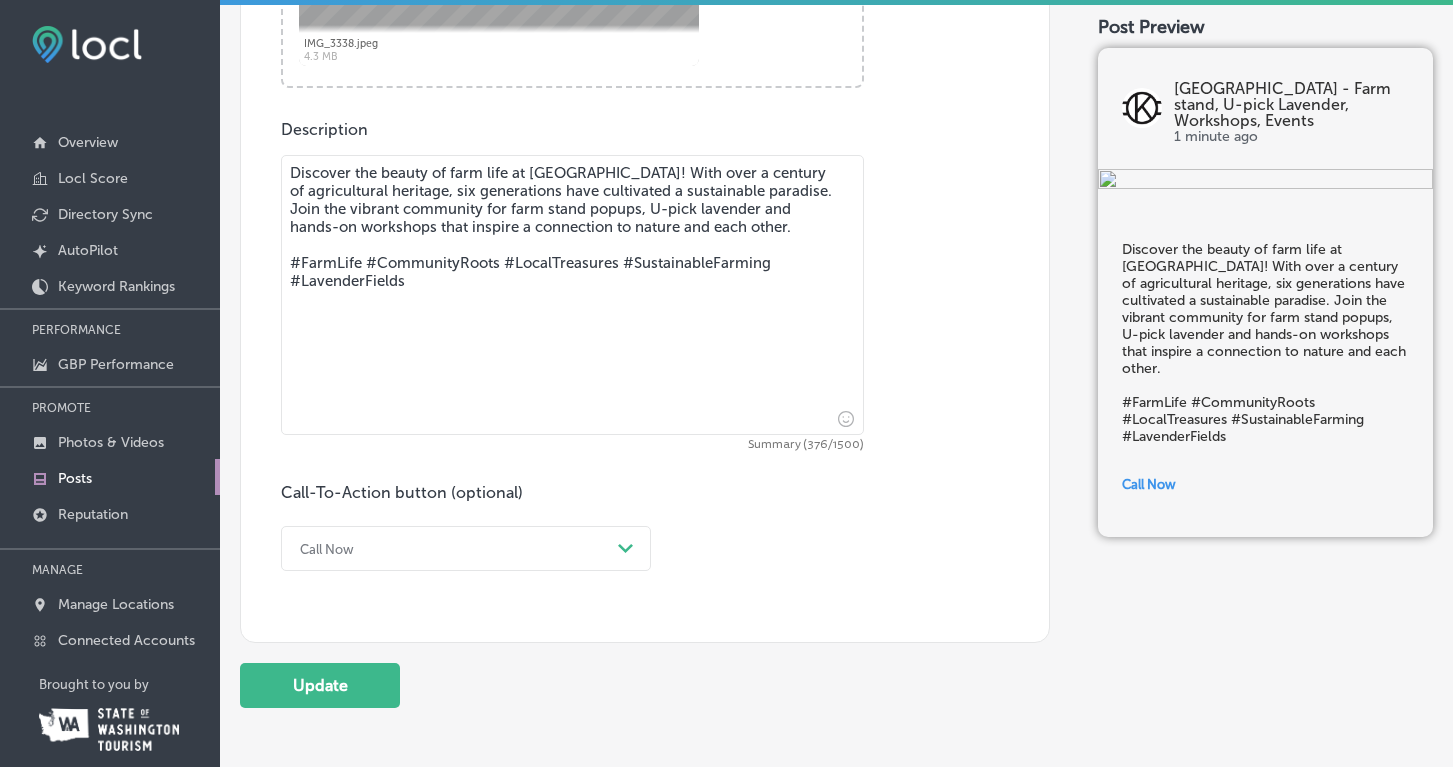 scroll, scrollTop: 905, scrollLeft: 0, axis: vertical 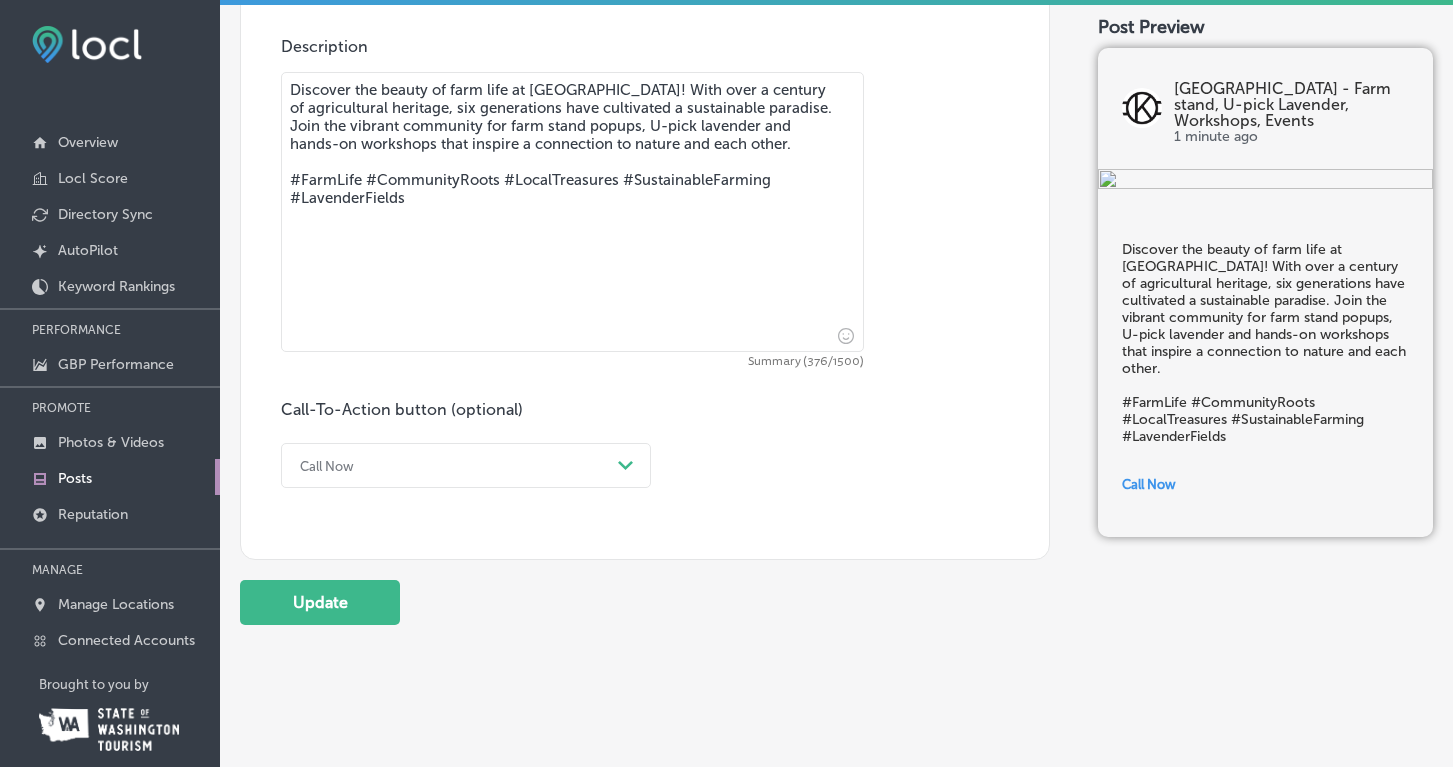 type on "Discover the beauty of farm life at [GEOGRAPHIC_DATA]! With over a century of agricultural heritage, six generations have cultivated a sustainable paradise. Join the vibrant community for farm stand popups, U-pick lavender and hands-on workshops that inspire a connection to nature and each other.
#FarmLife #CommunityRoots #LocalTreasures #SustainableFarming #LavenderFields" 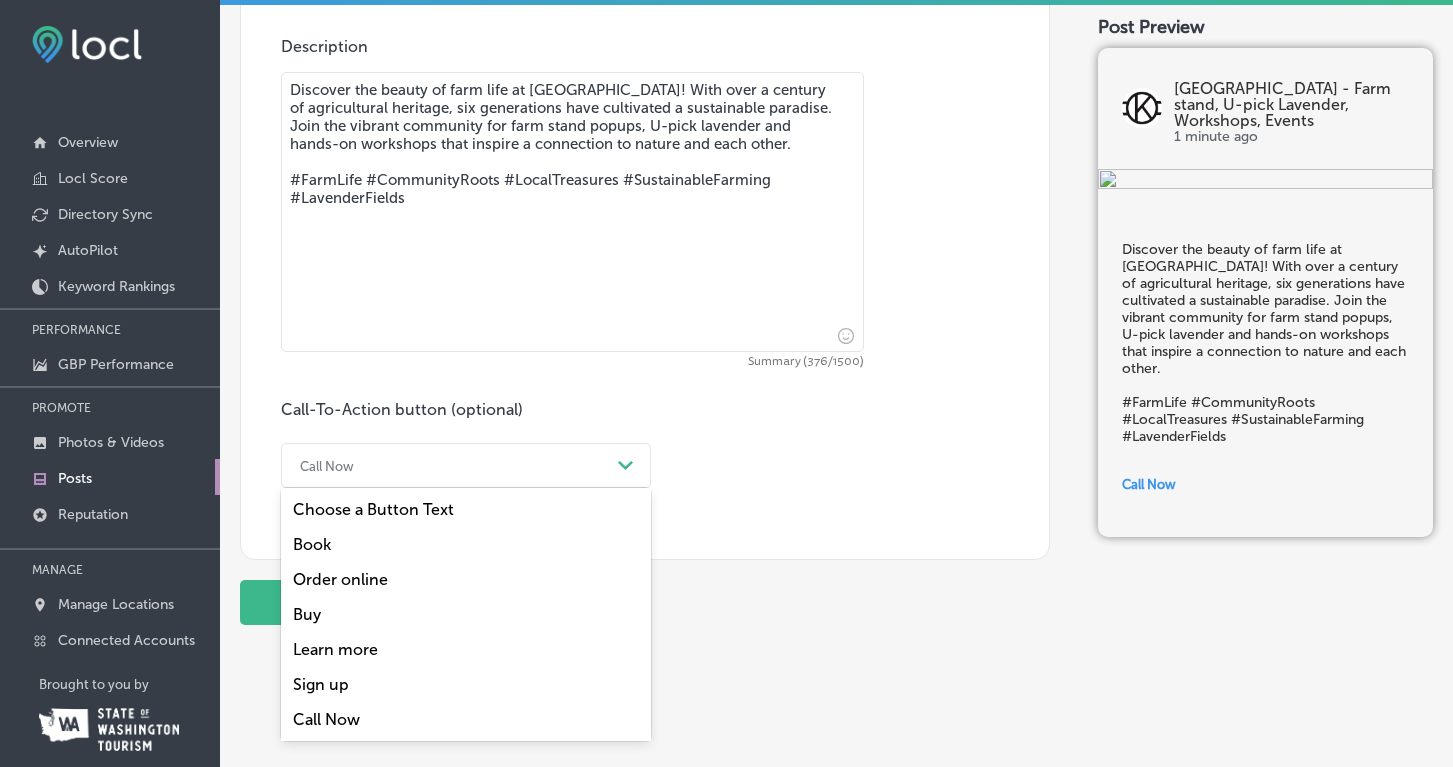 click on "Learn more" at bounding box center (466, 649) 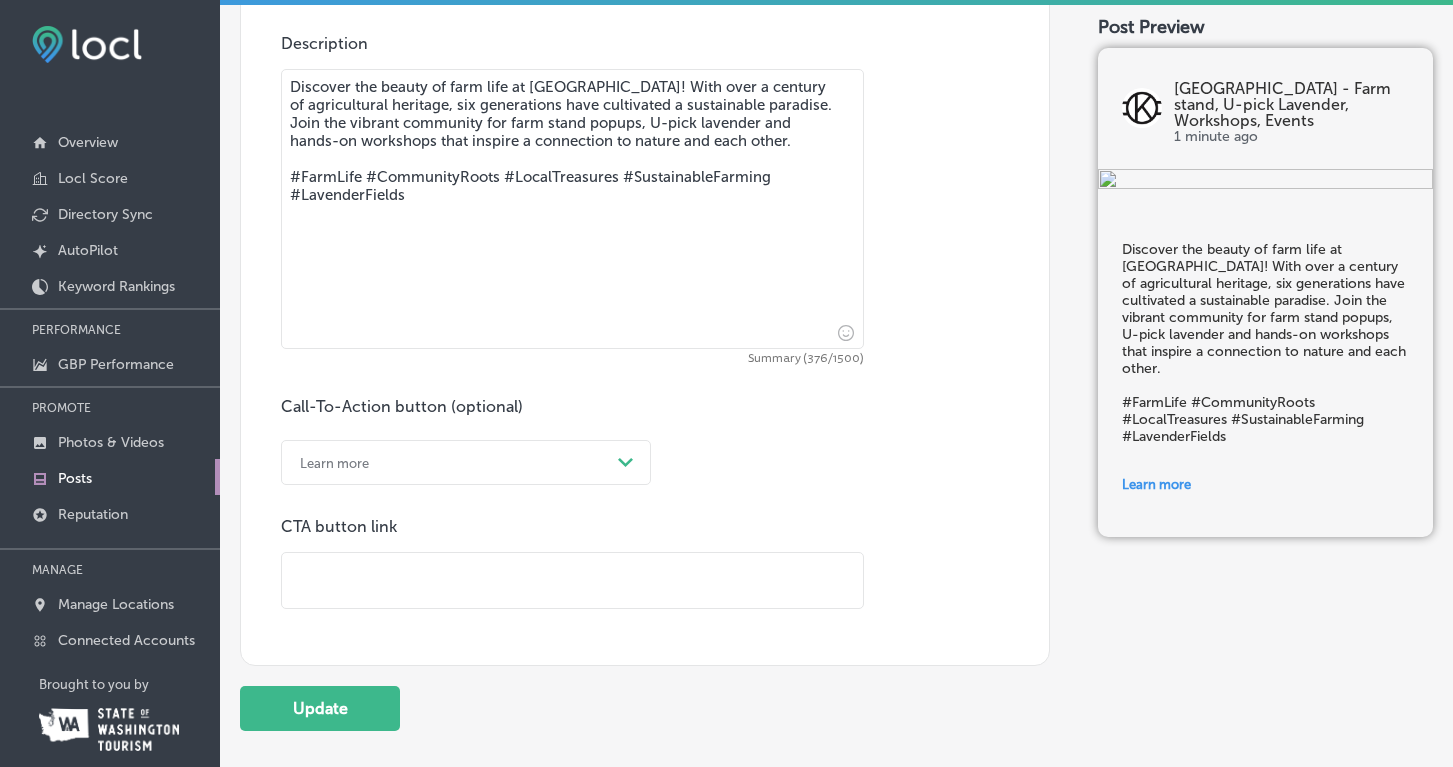 click at bounding box center [572, 580] 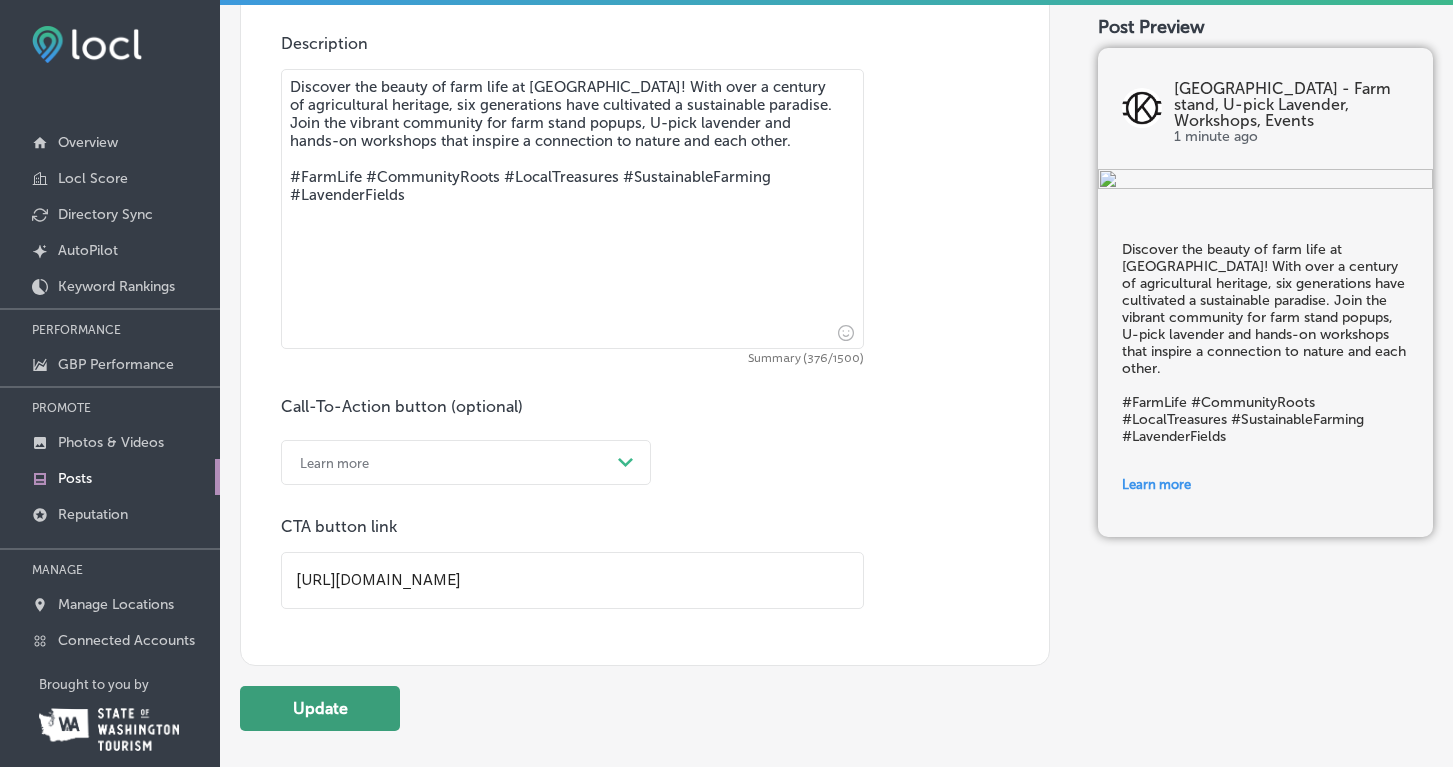 click on "Update" at bounding box center (320, 708) 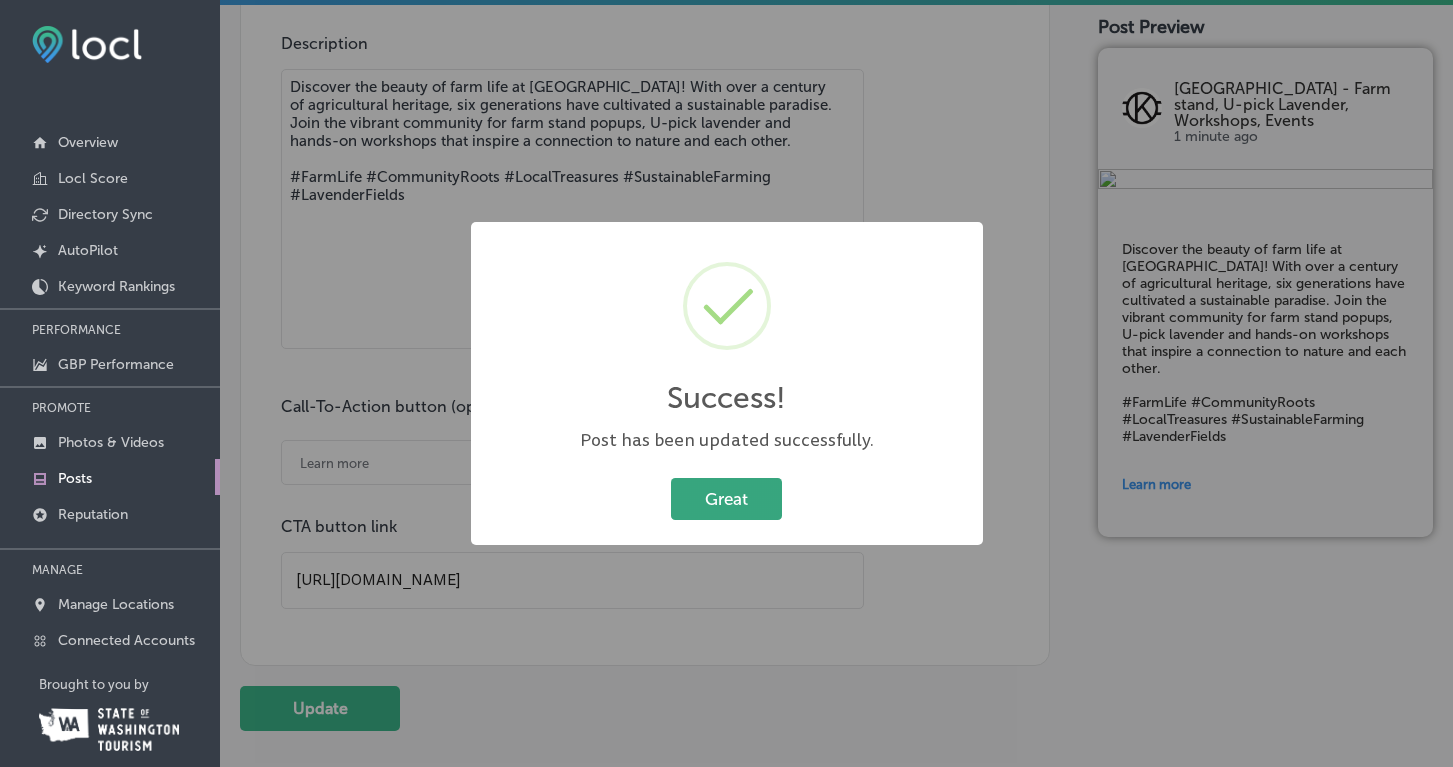 click on "Great" at bounding box center (726, 498) 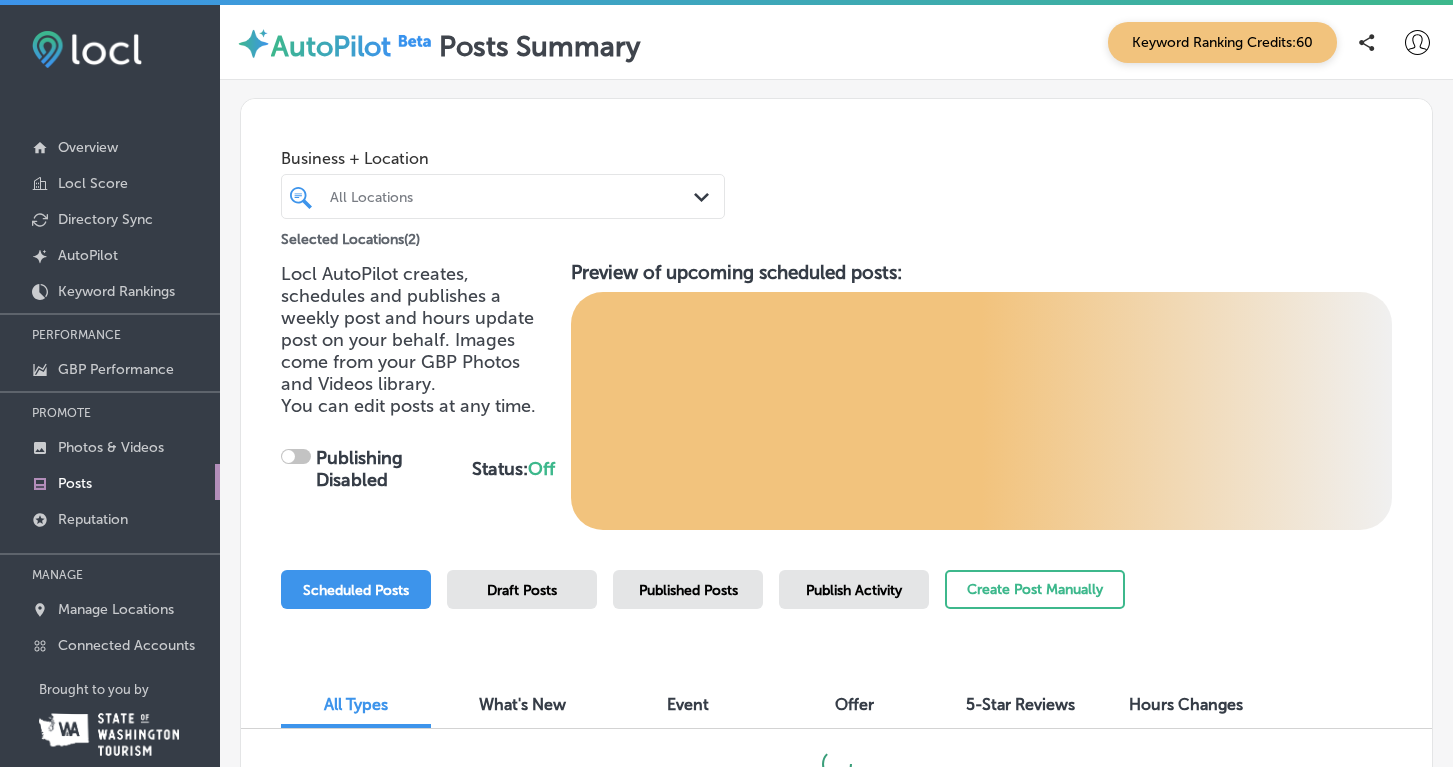 checkbox on "true" 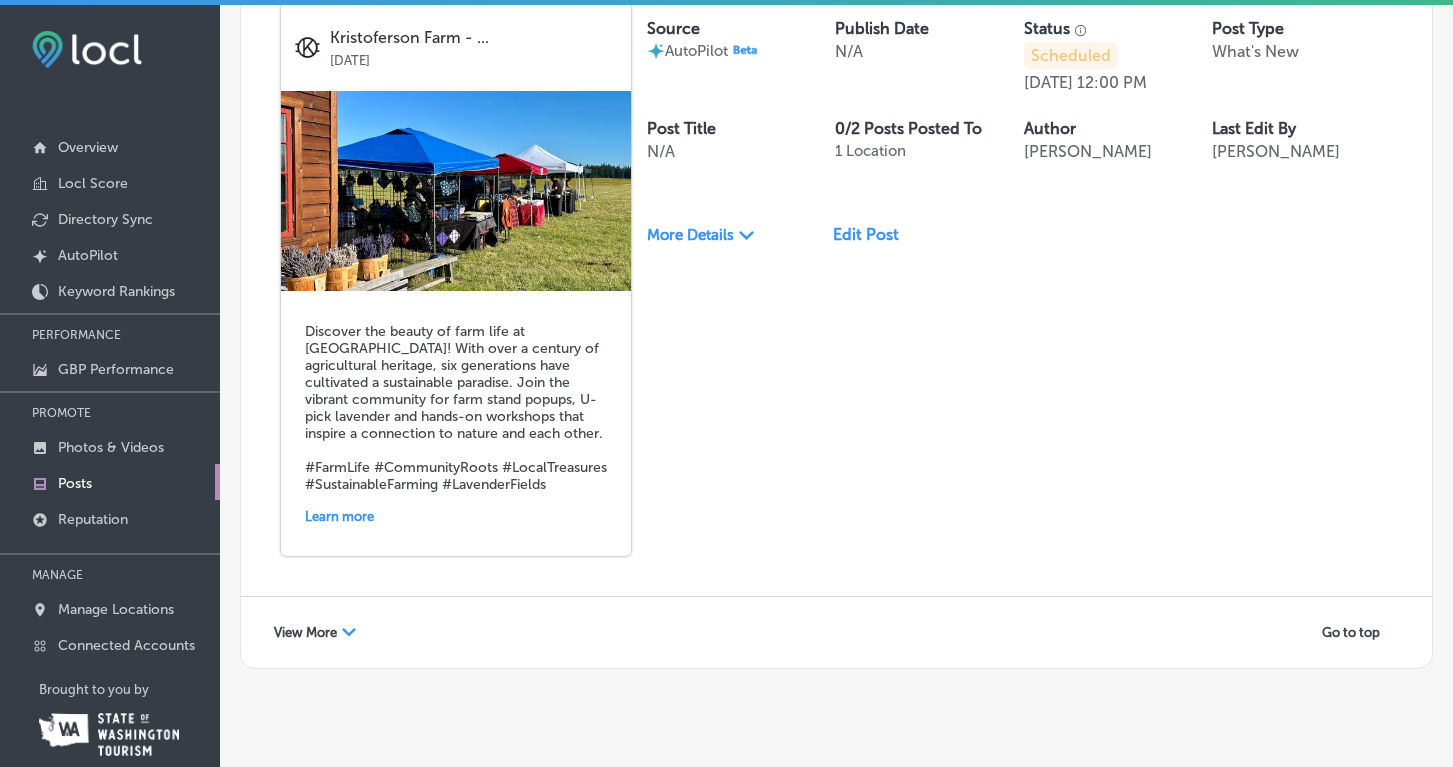 scroll, scrollTop: 3962, scrollLeft: 0, axis: vertical 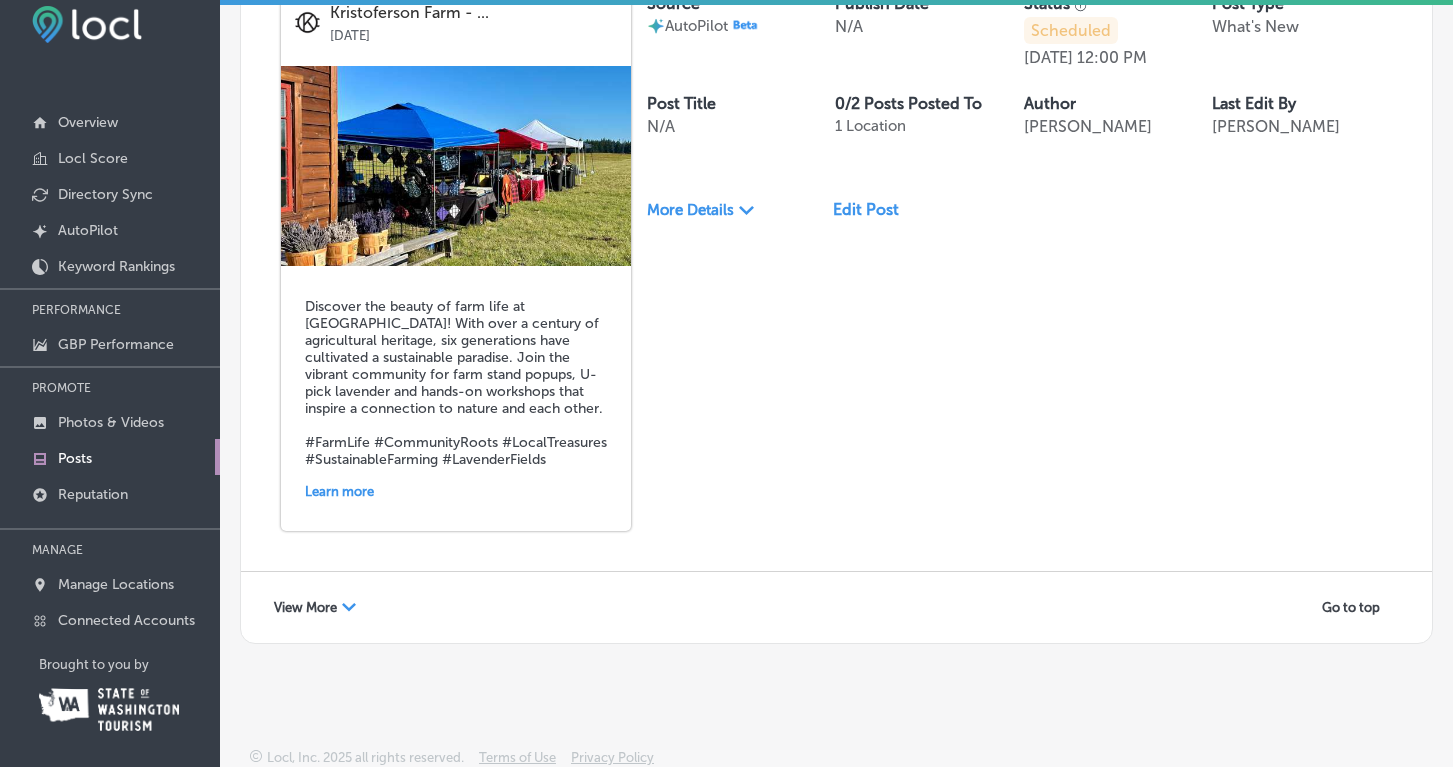 click on "Path
Created with Sketch." 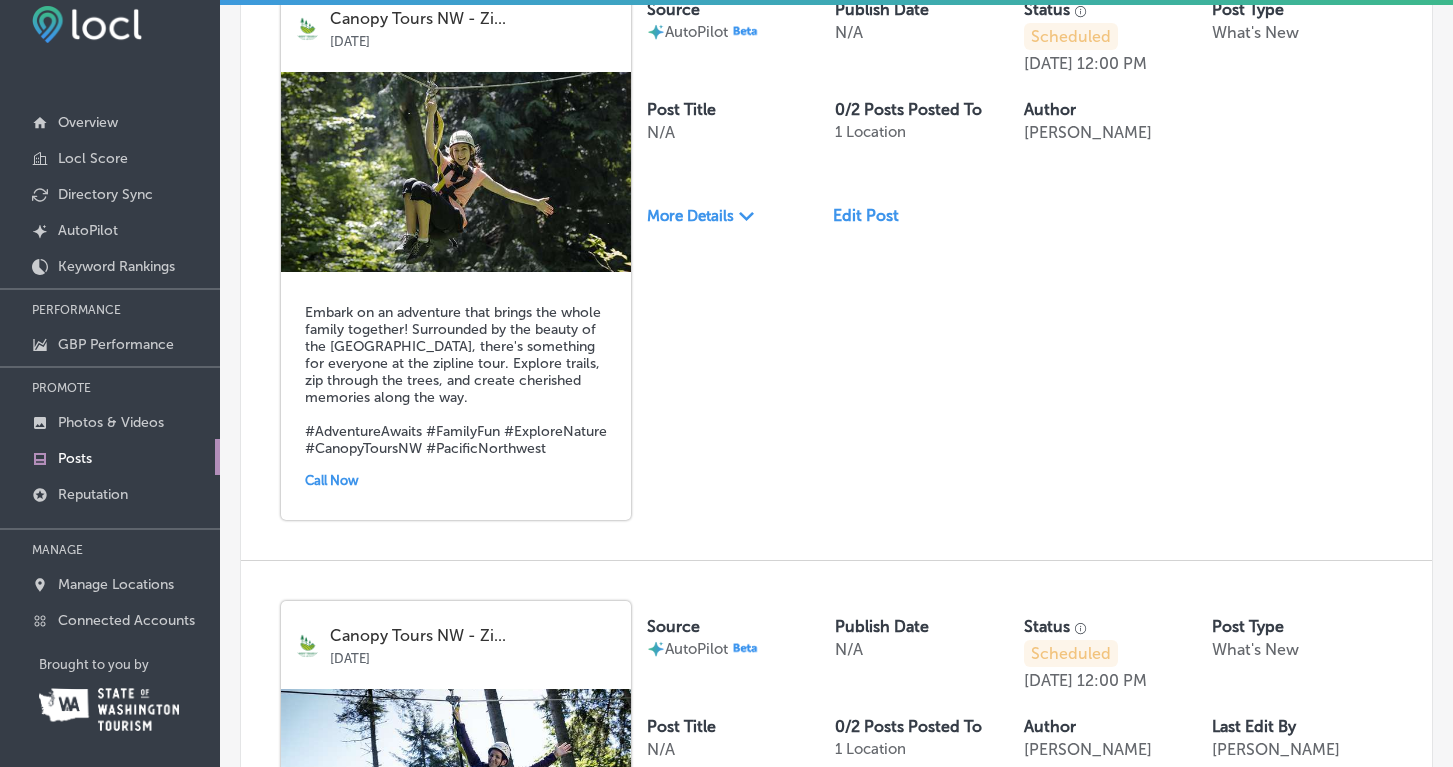 scroll, scrollTop: 4550, scrollLeft: 0, axis: vertical 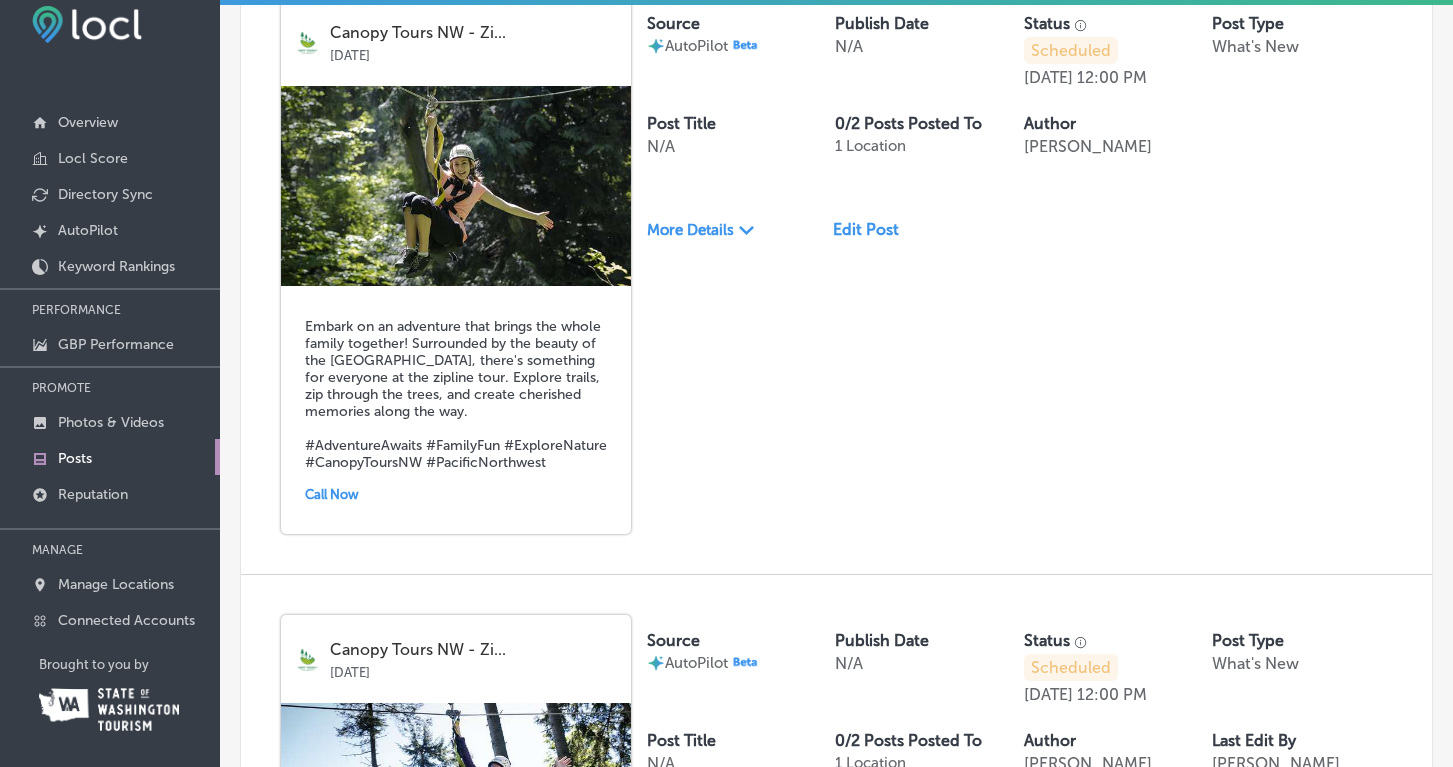 click on "Edit Post" at bounding box center [874, 229] 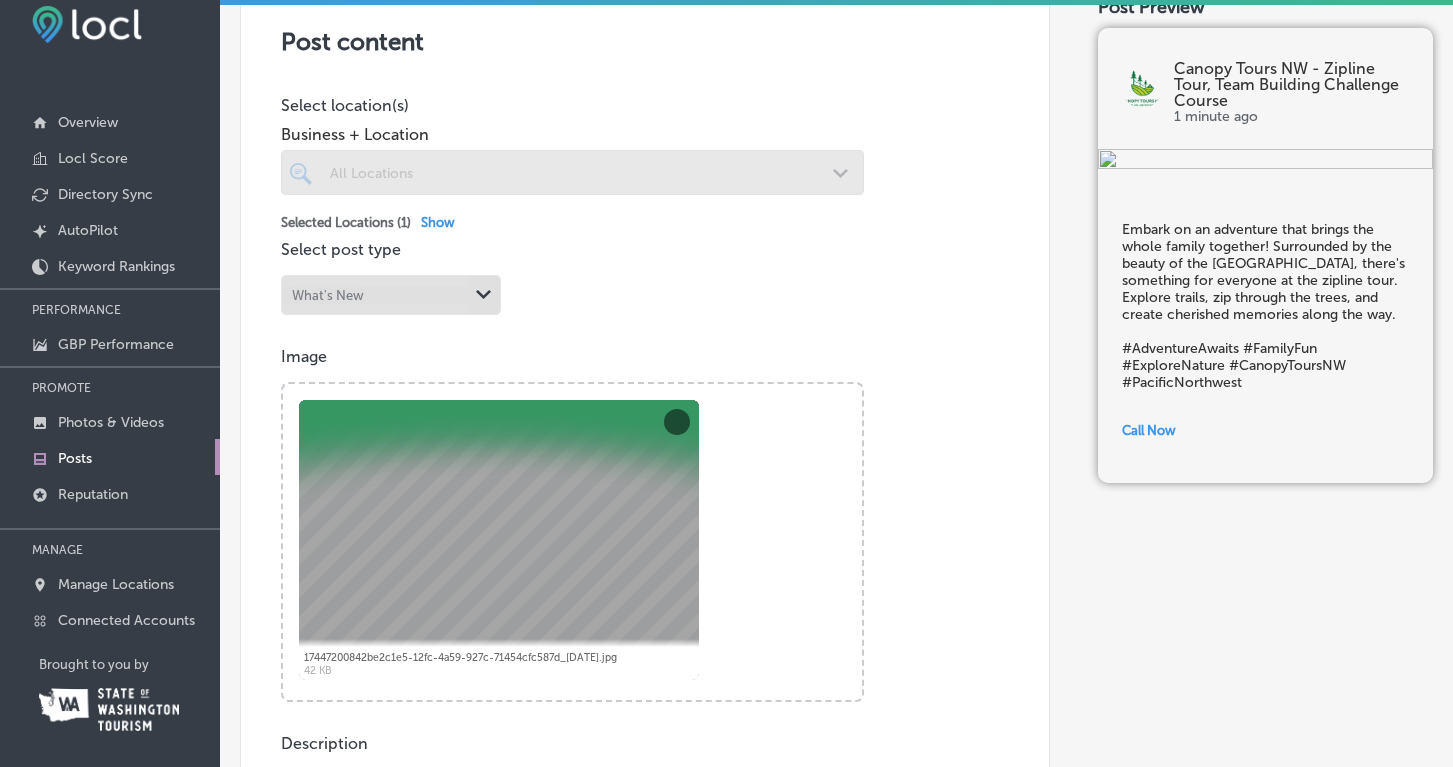 scroll, scrollTop: 160, scrollLeft: 0, axis: vertical 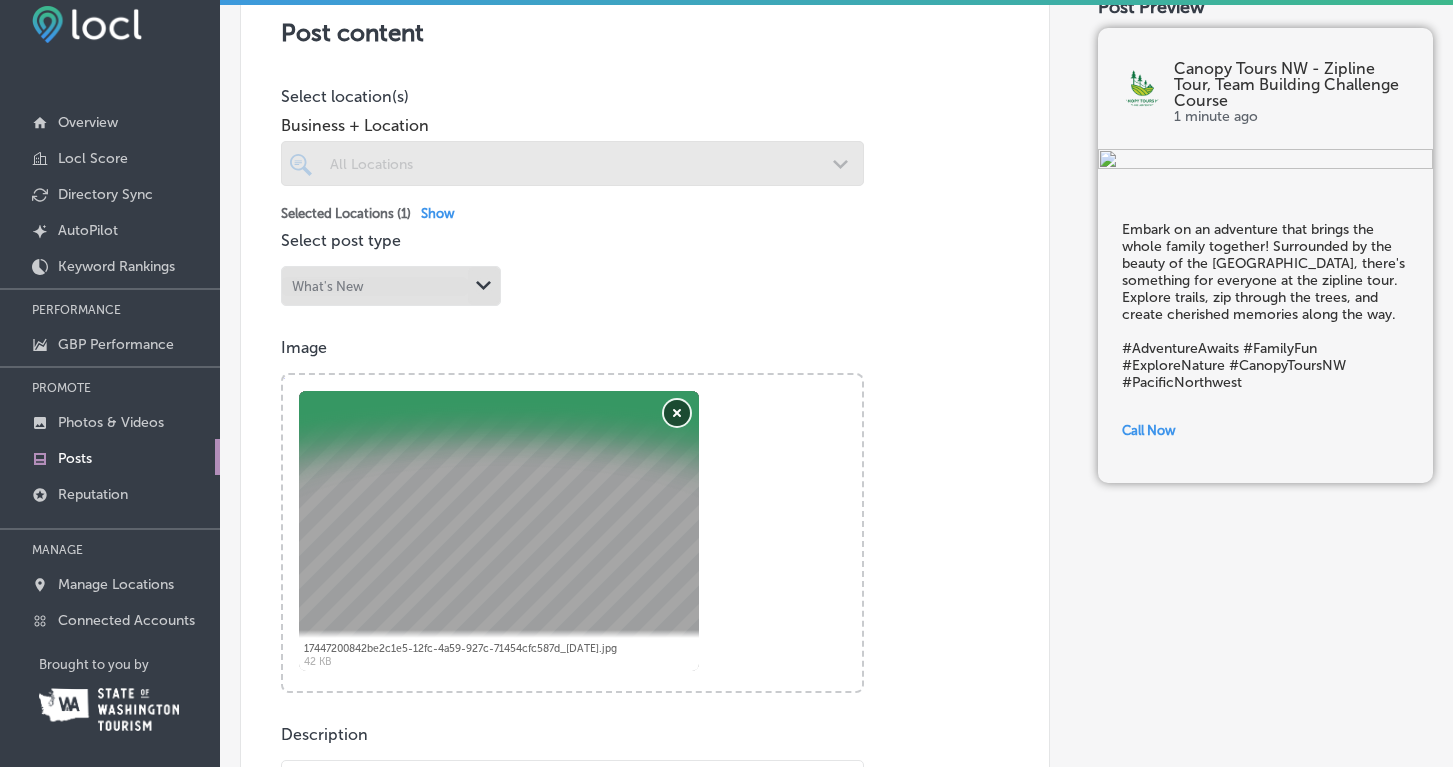 click on "Remove" at bounding box center [677, 413] 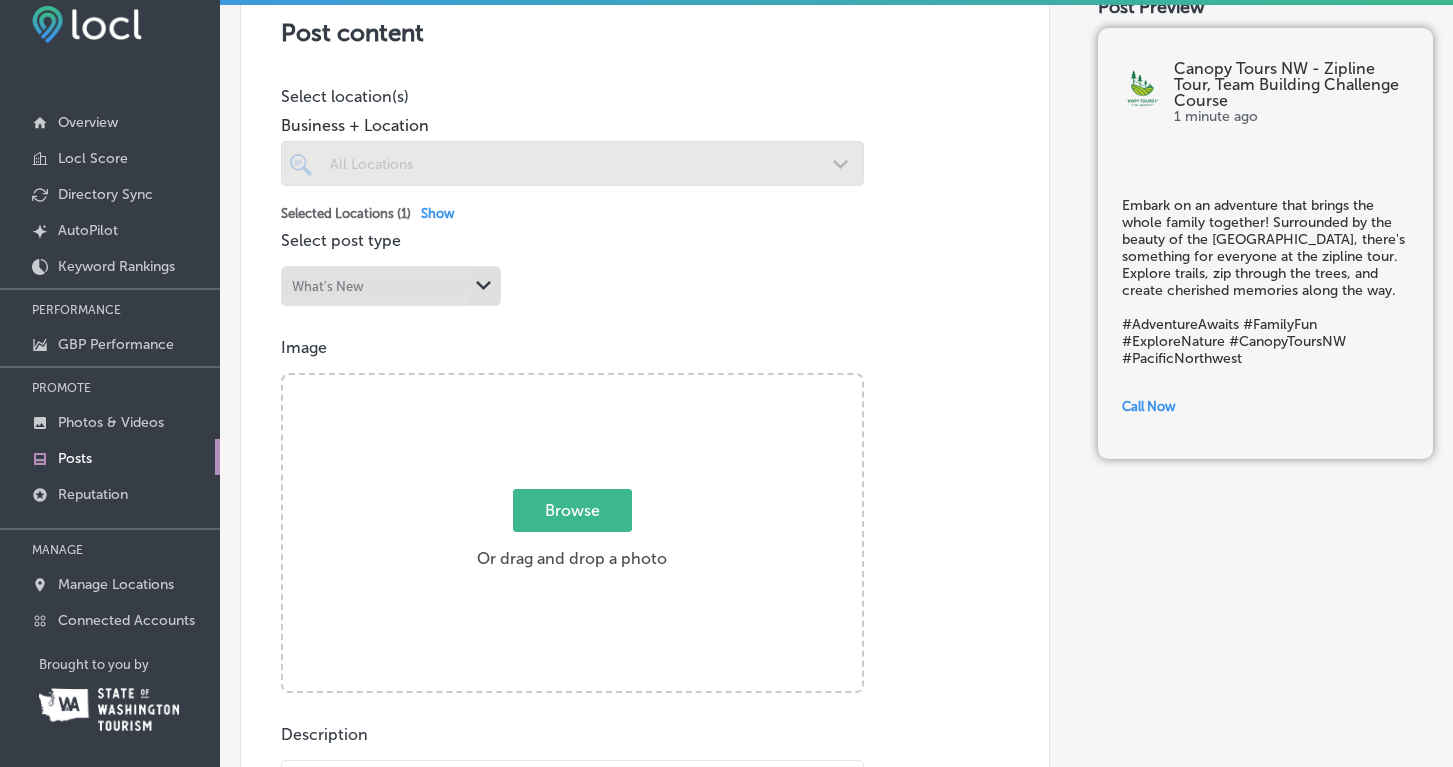 click on "Browse" at bounding box center [572, 510] 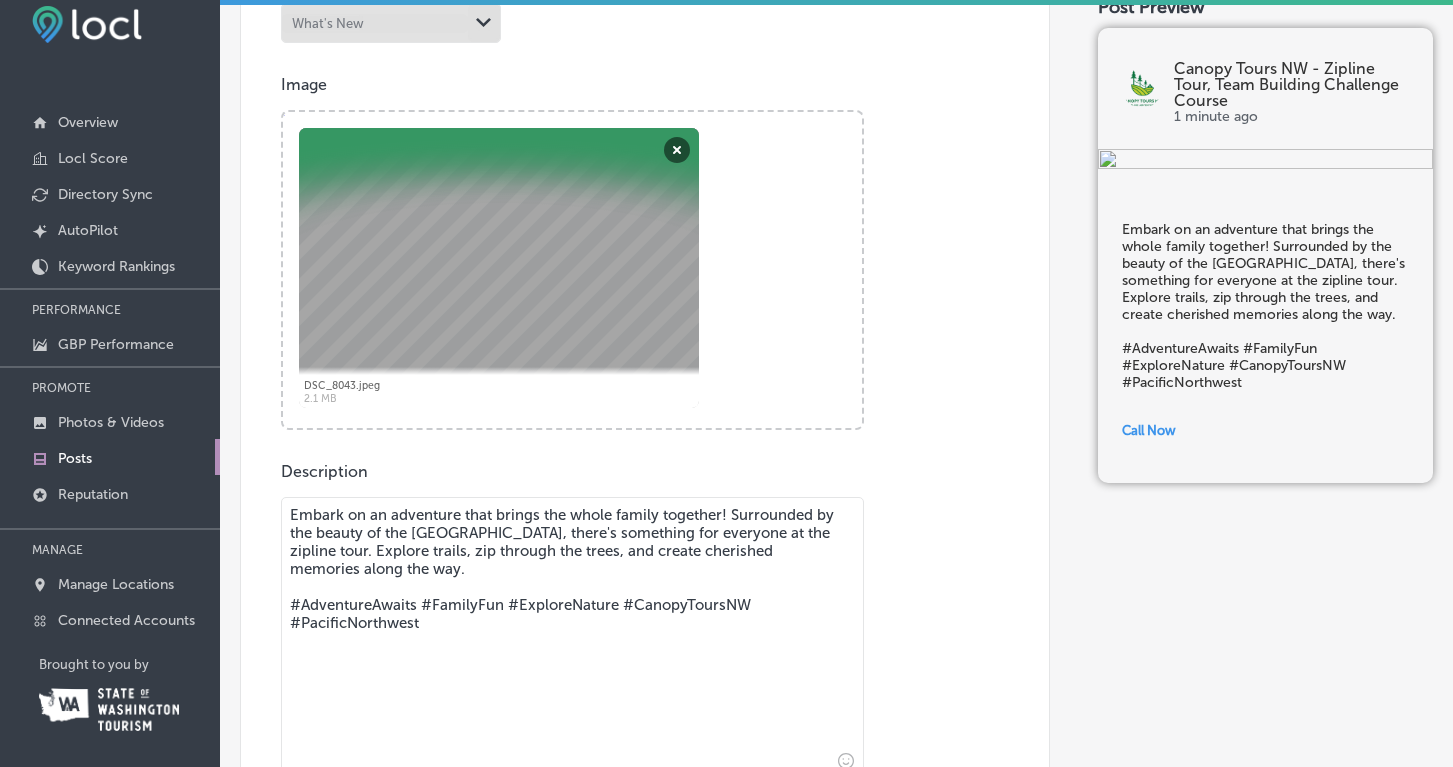 scroll, scrollTop: 394, scrollLeft: 0, axis: vertical 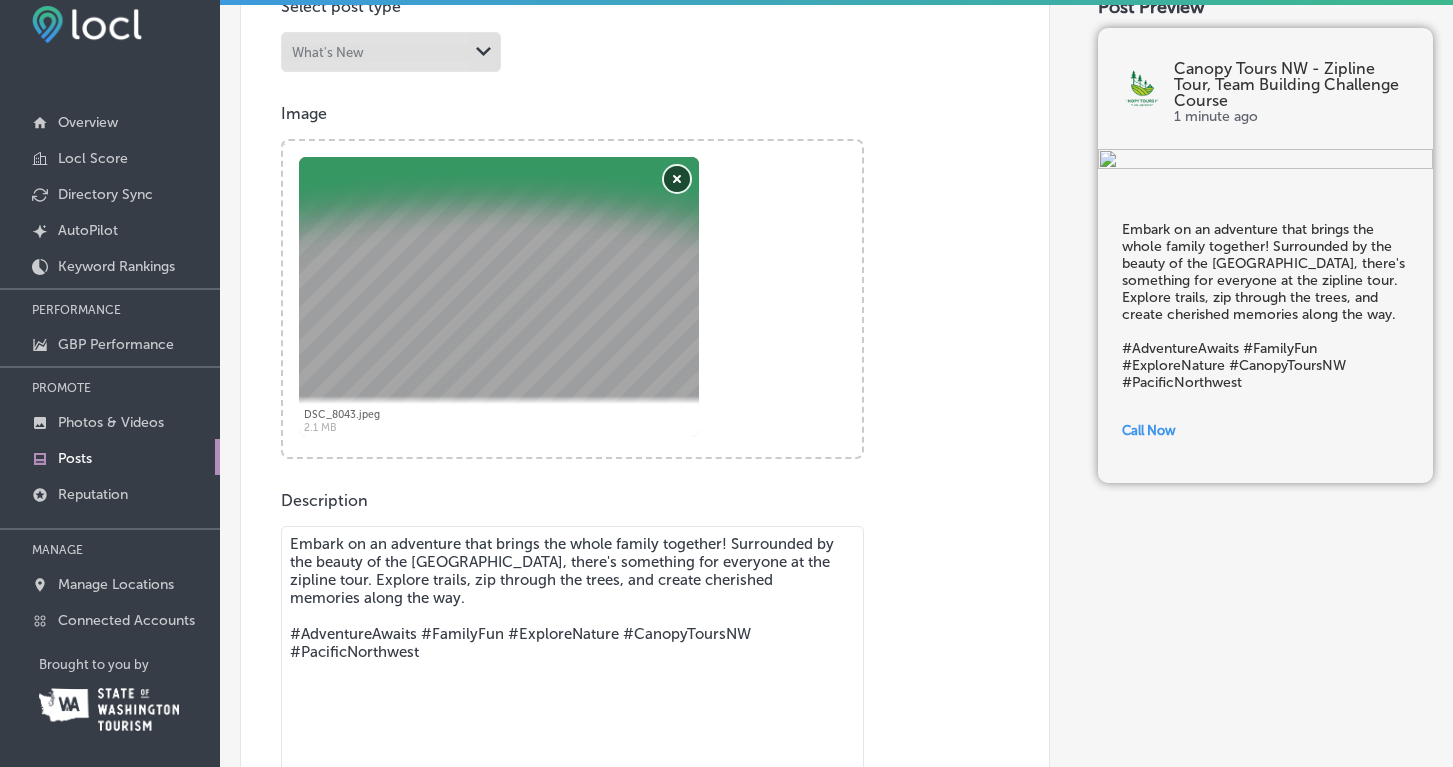click on "Remove" at bounding box center (677, 179) 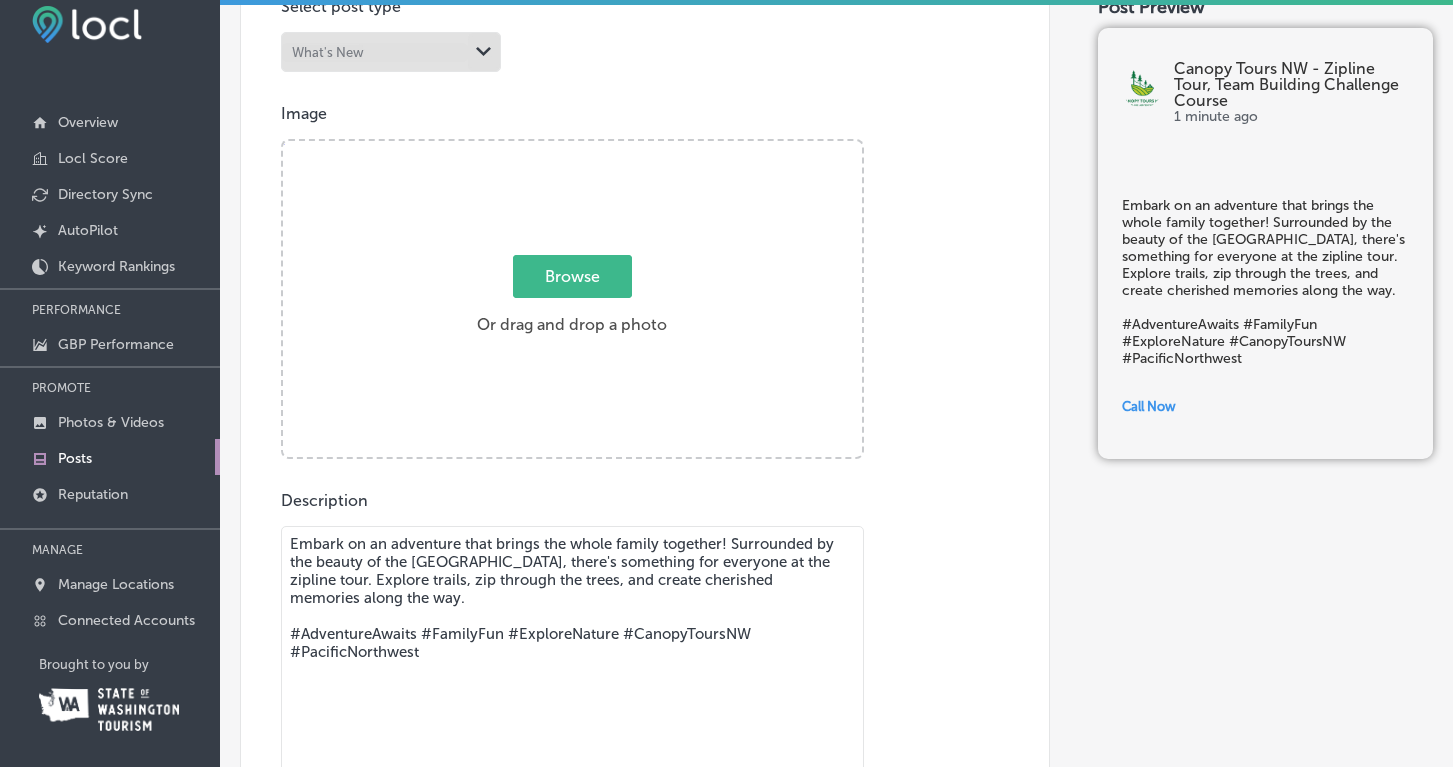 click on "Browse" at bounding box center [572, 276] 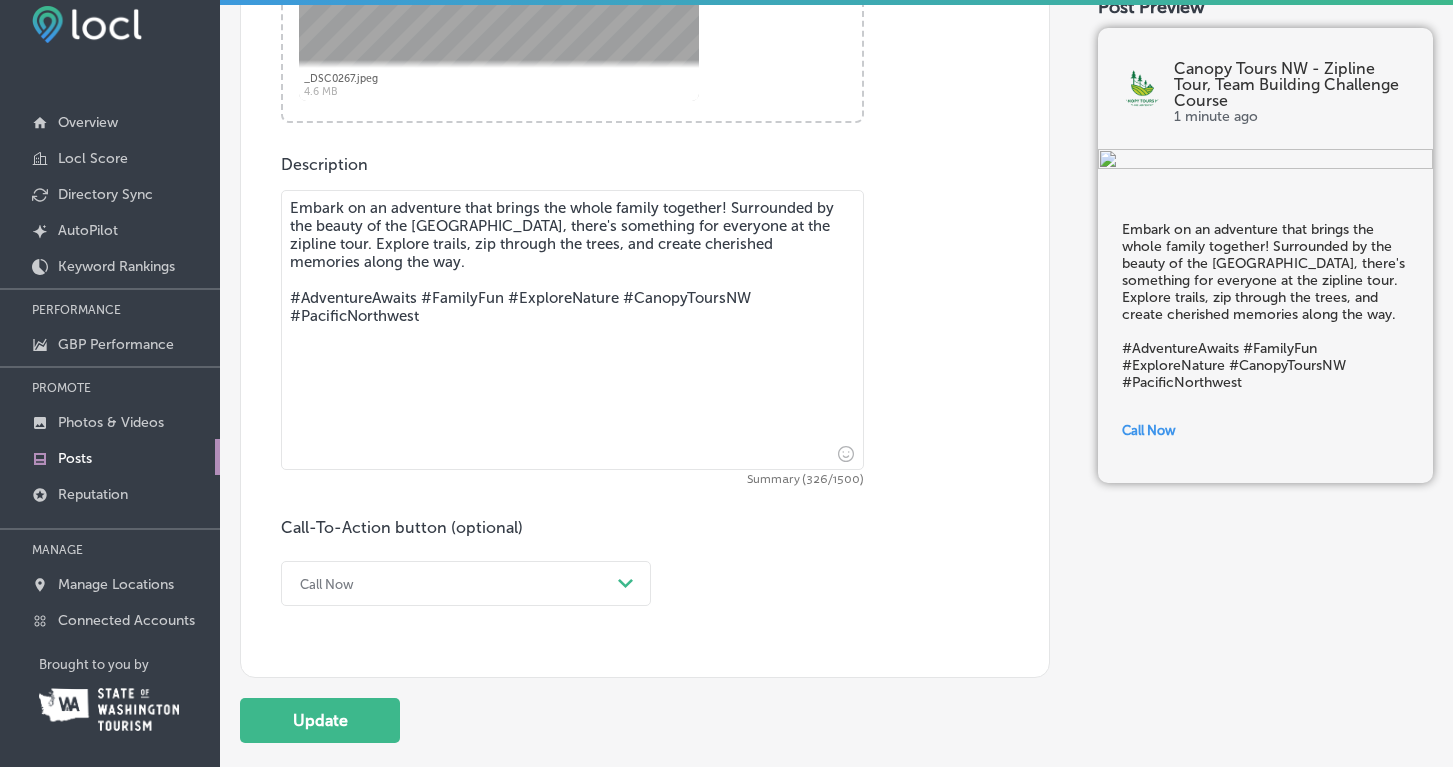 scroll, scrollTop: 871, scrollLeft: 0, axis: vertical 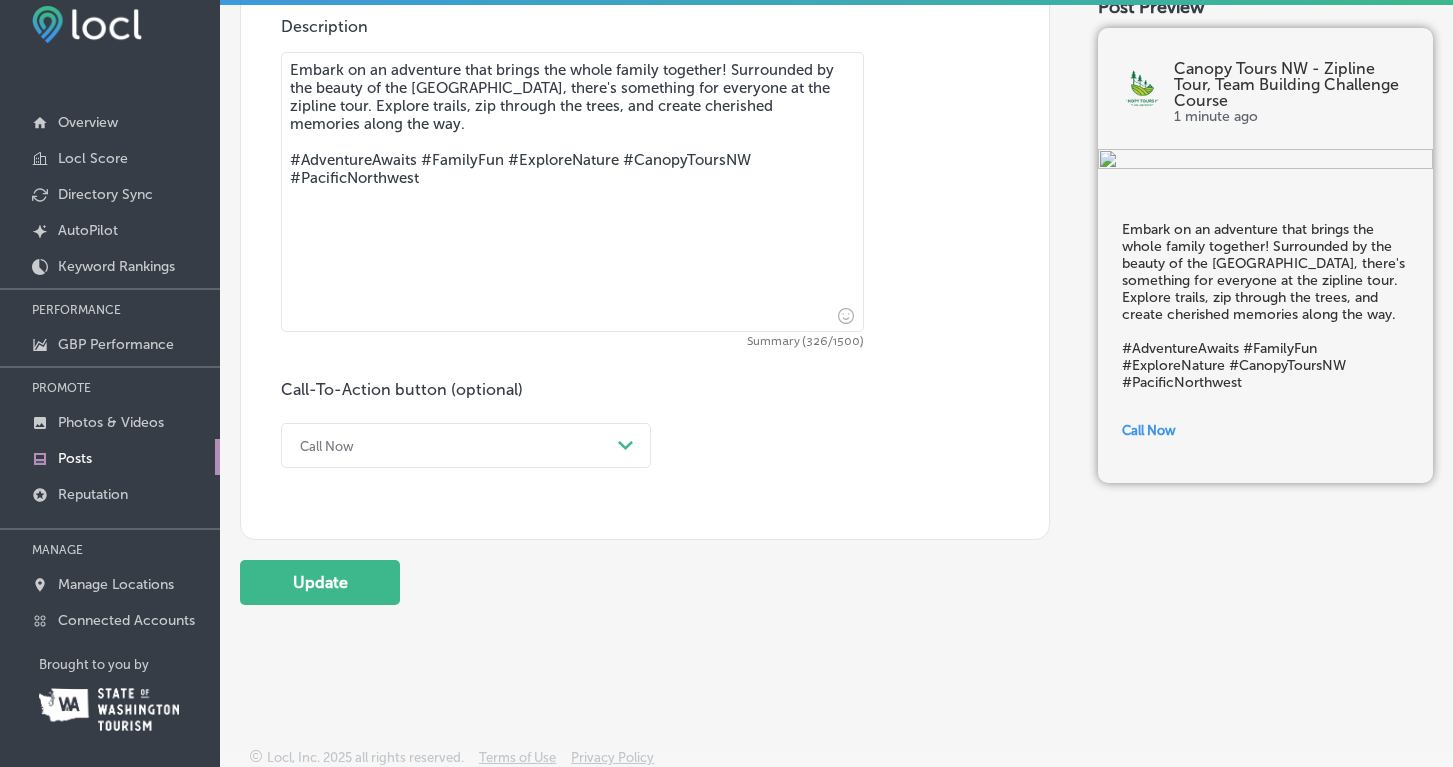 click 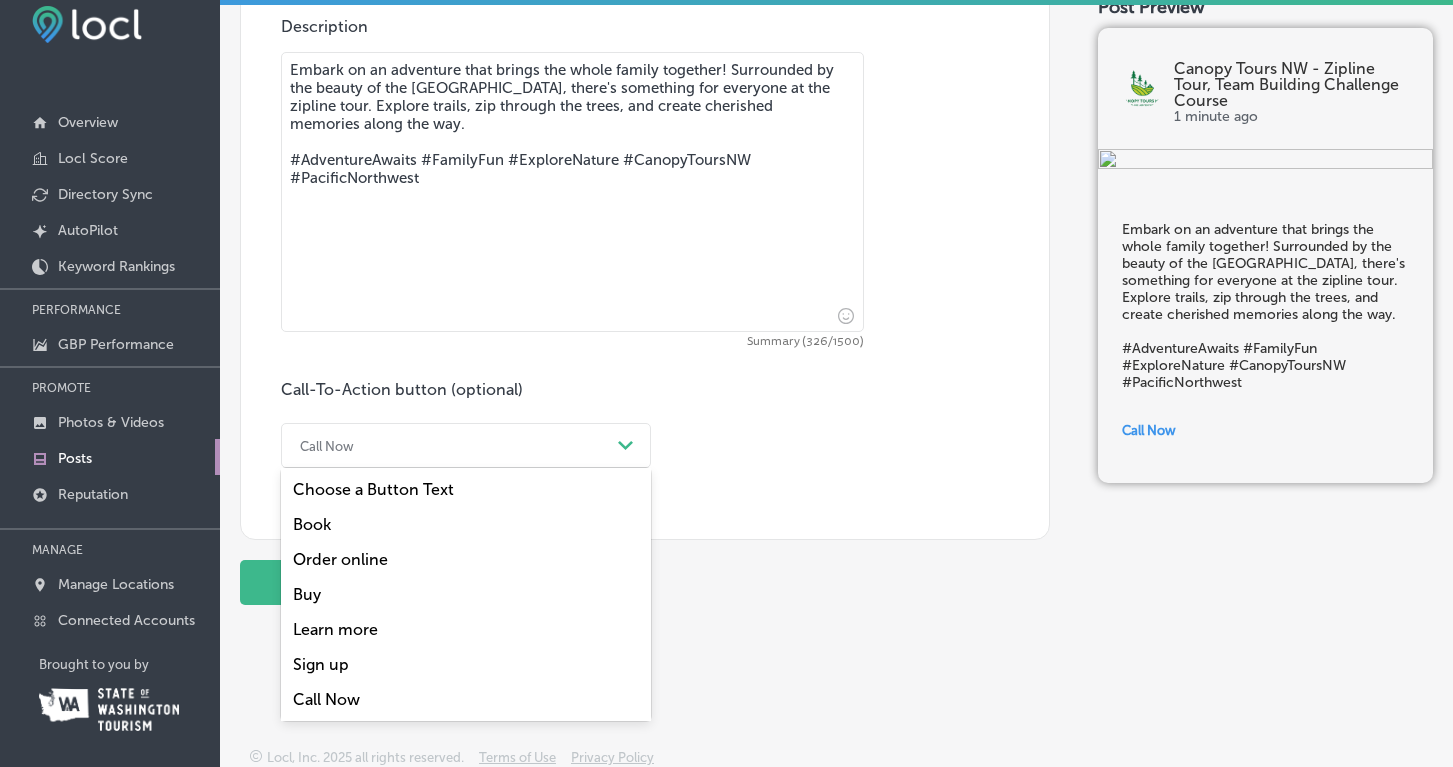 click on "Book" at bounding box center (466, 524) 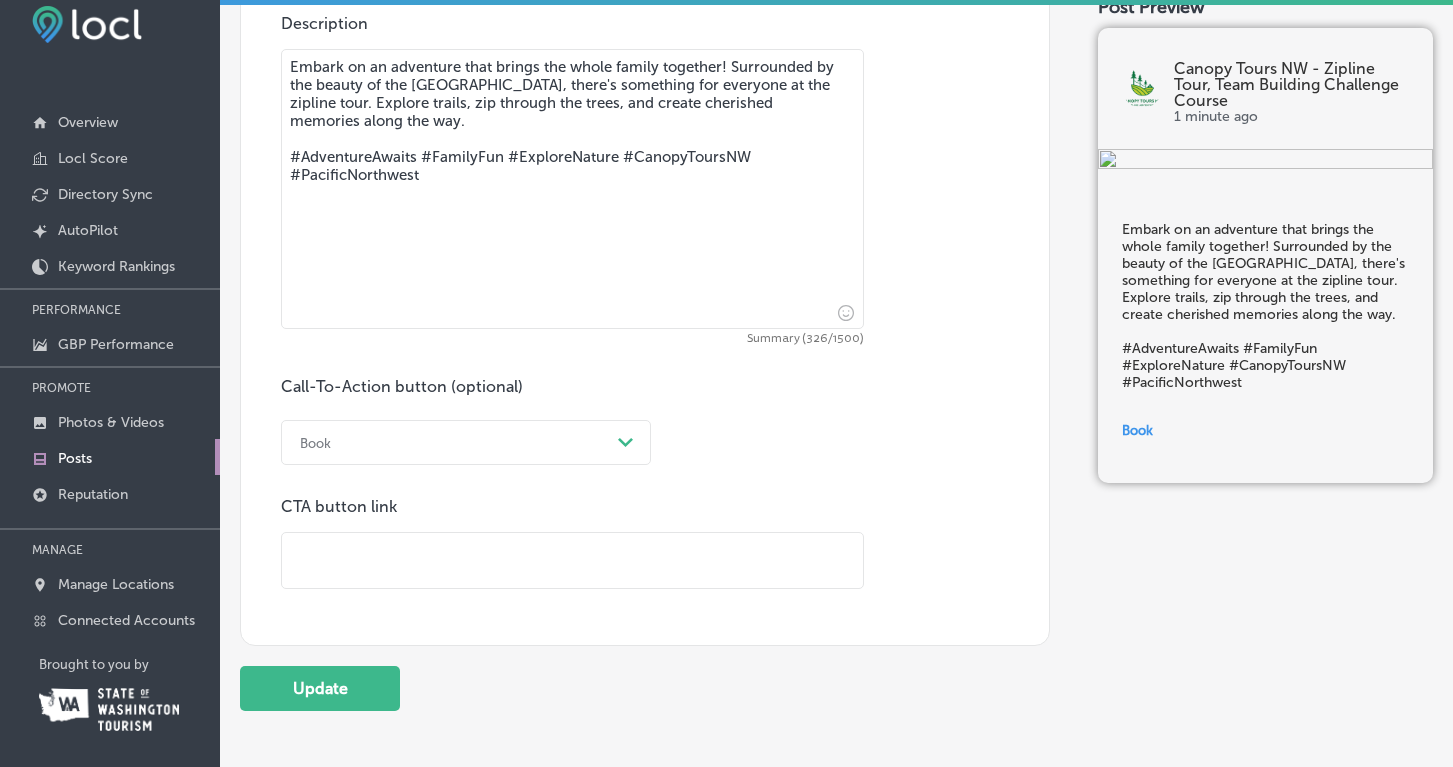 click at bounding box center (572, 560) 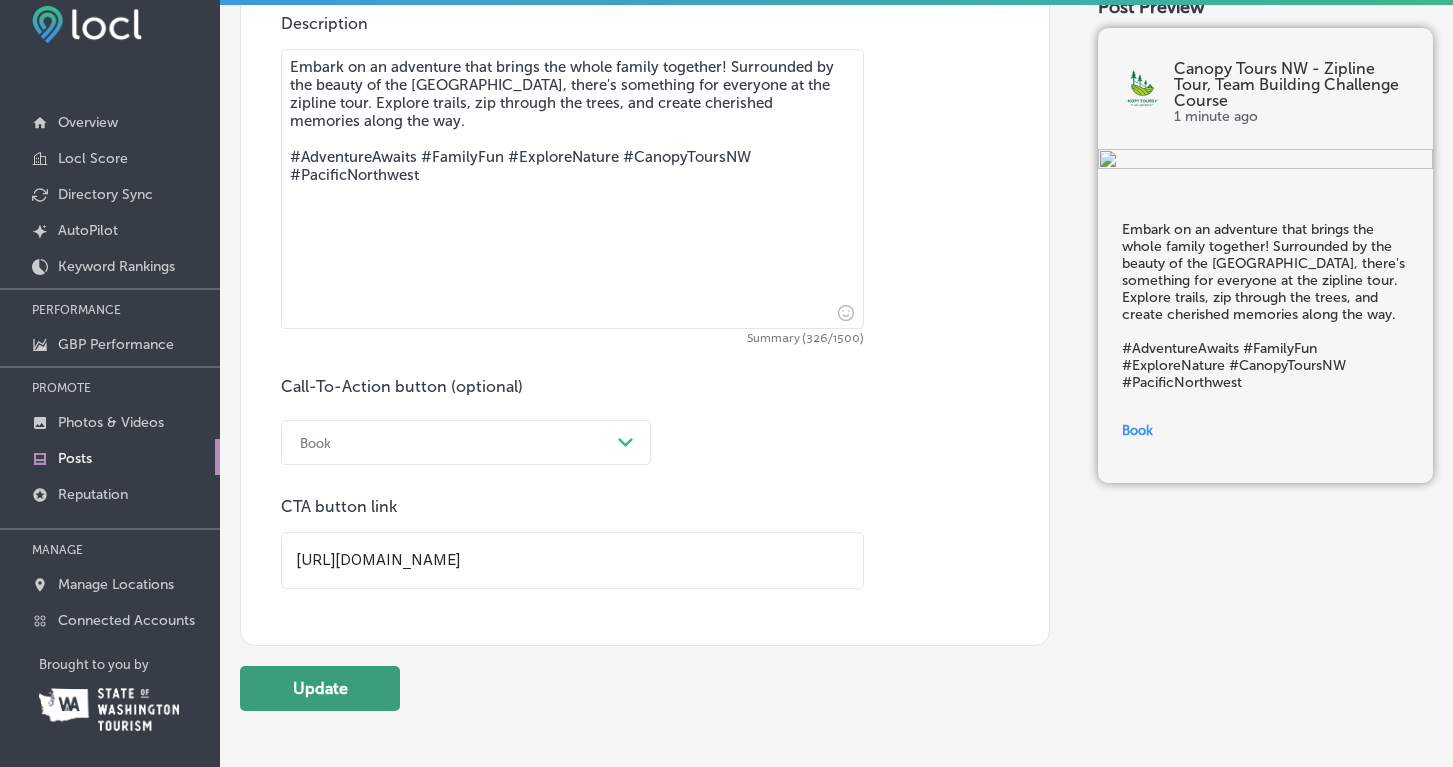 click on "Update" at bounding box center (320, 688) 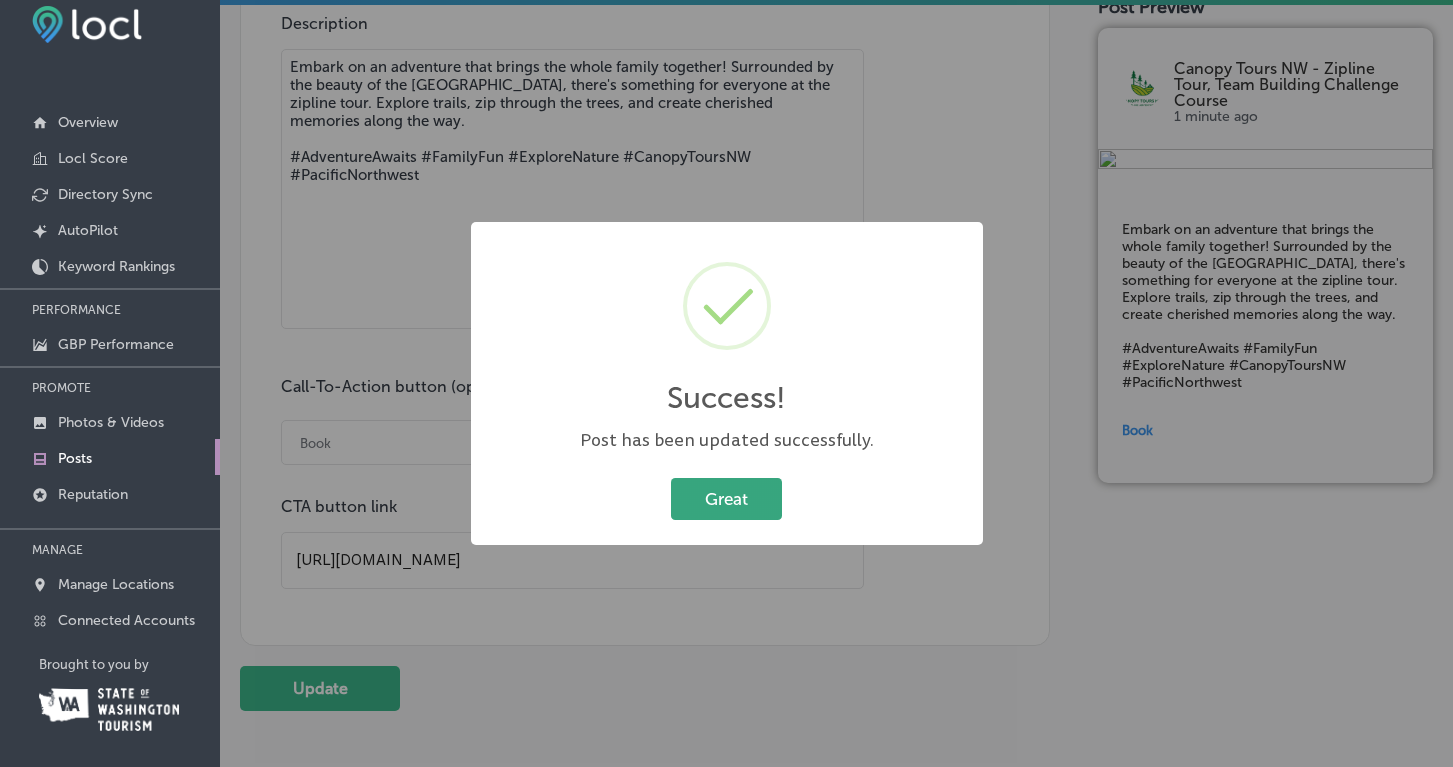 click on "Great" at bounding box center [726, 498] 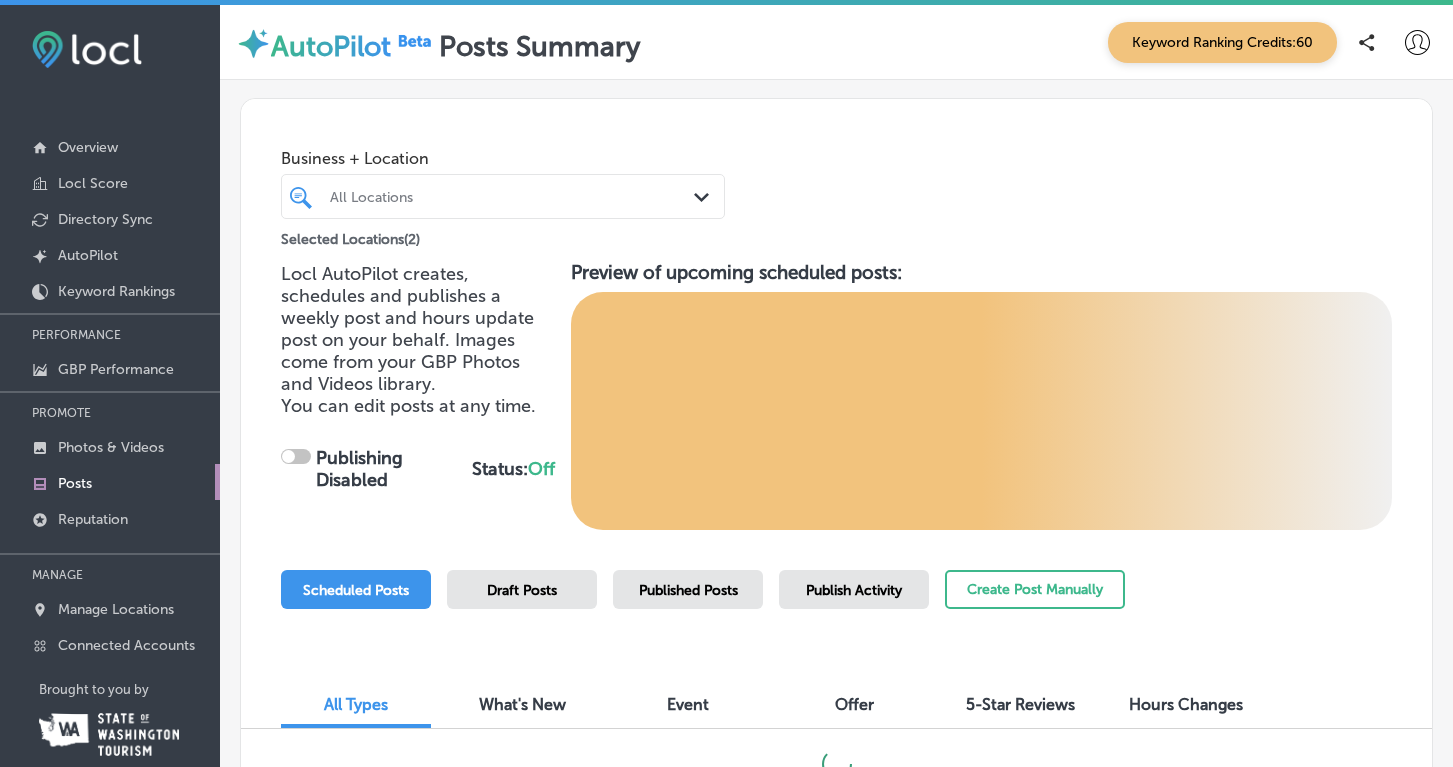 checkbox on "true" 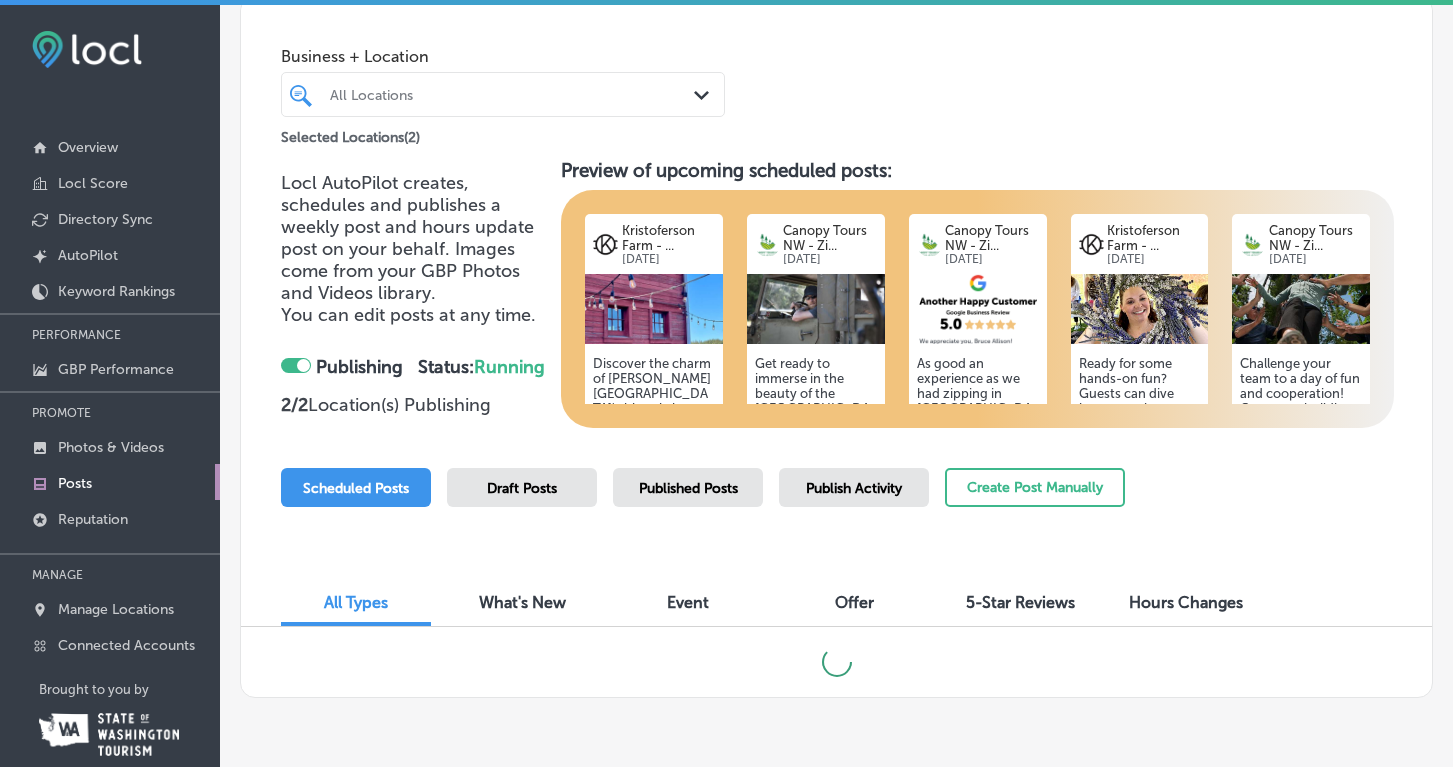 scroll, scrollTop: 134, scrollLeft: 0, axis: vertical 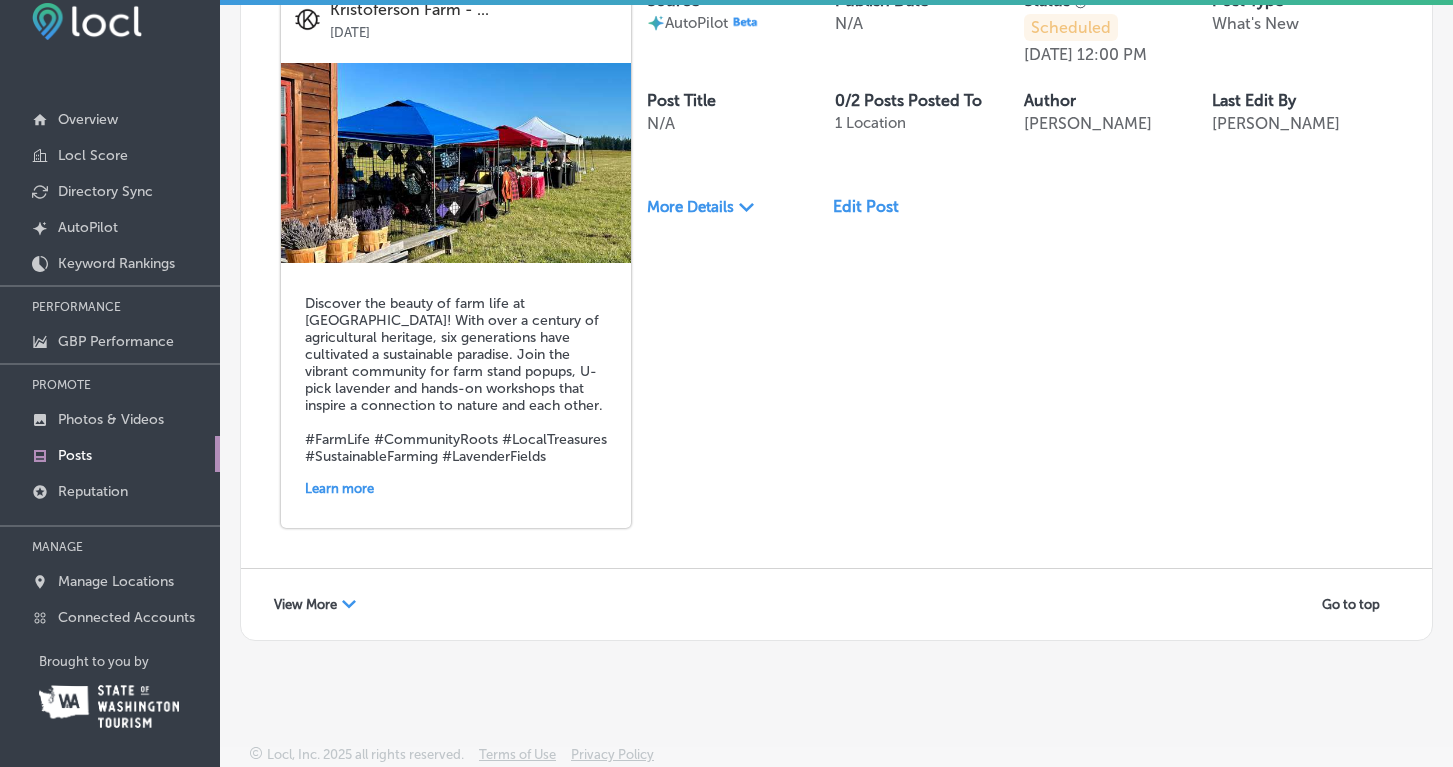 click on "Path
Created with Sketch." 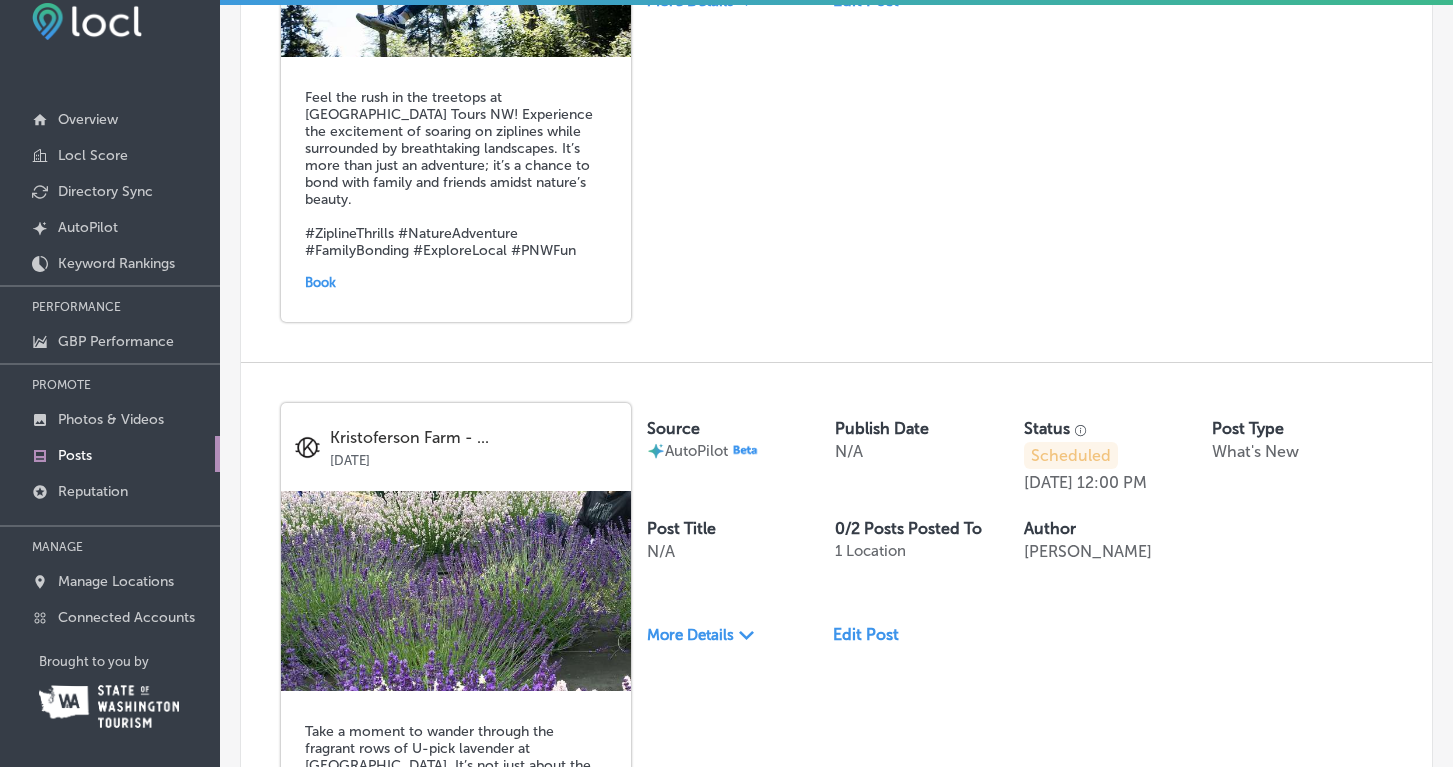 scroll, scrollTop: 5401, scrollLeft: 0, axis: vertical 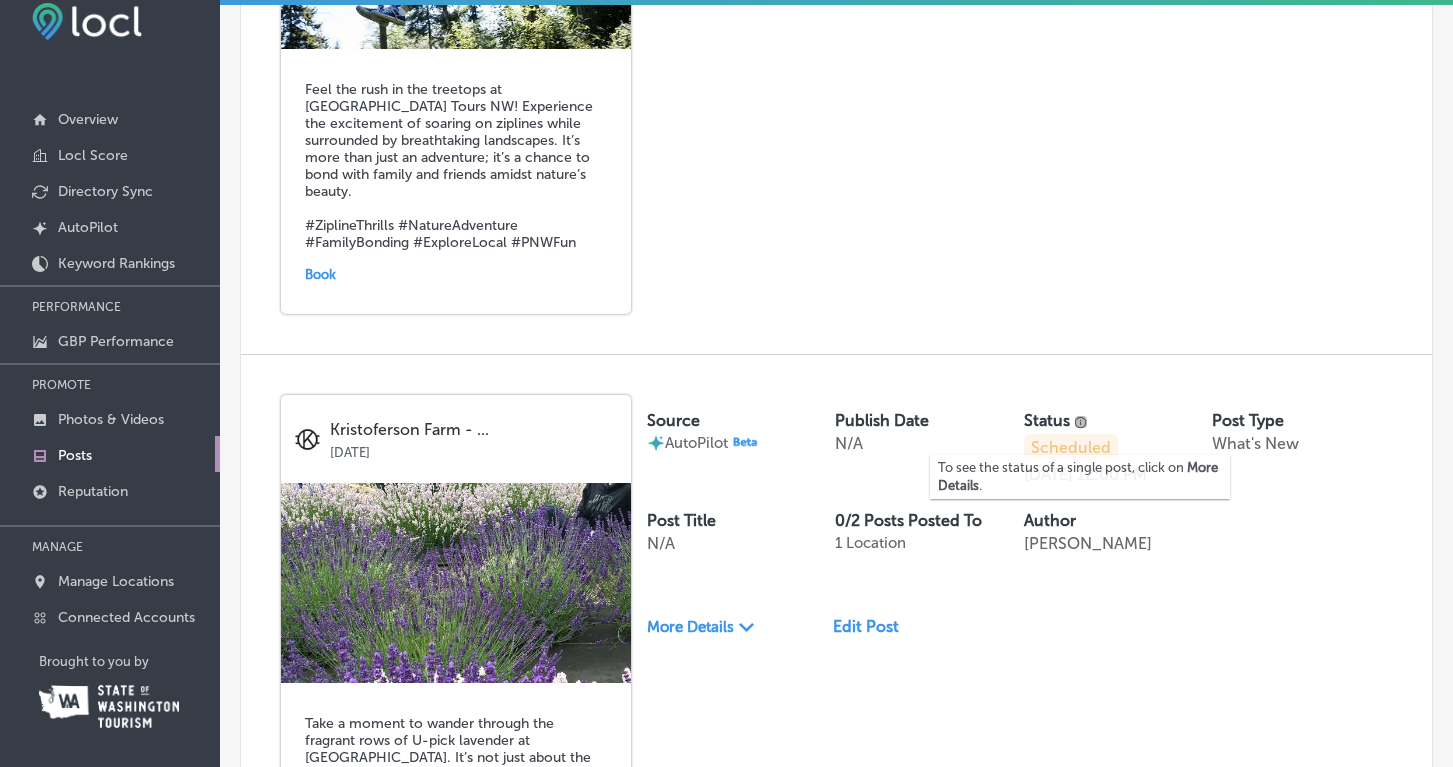 click 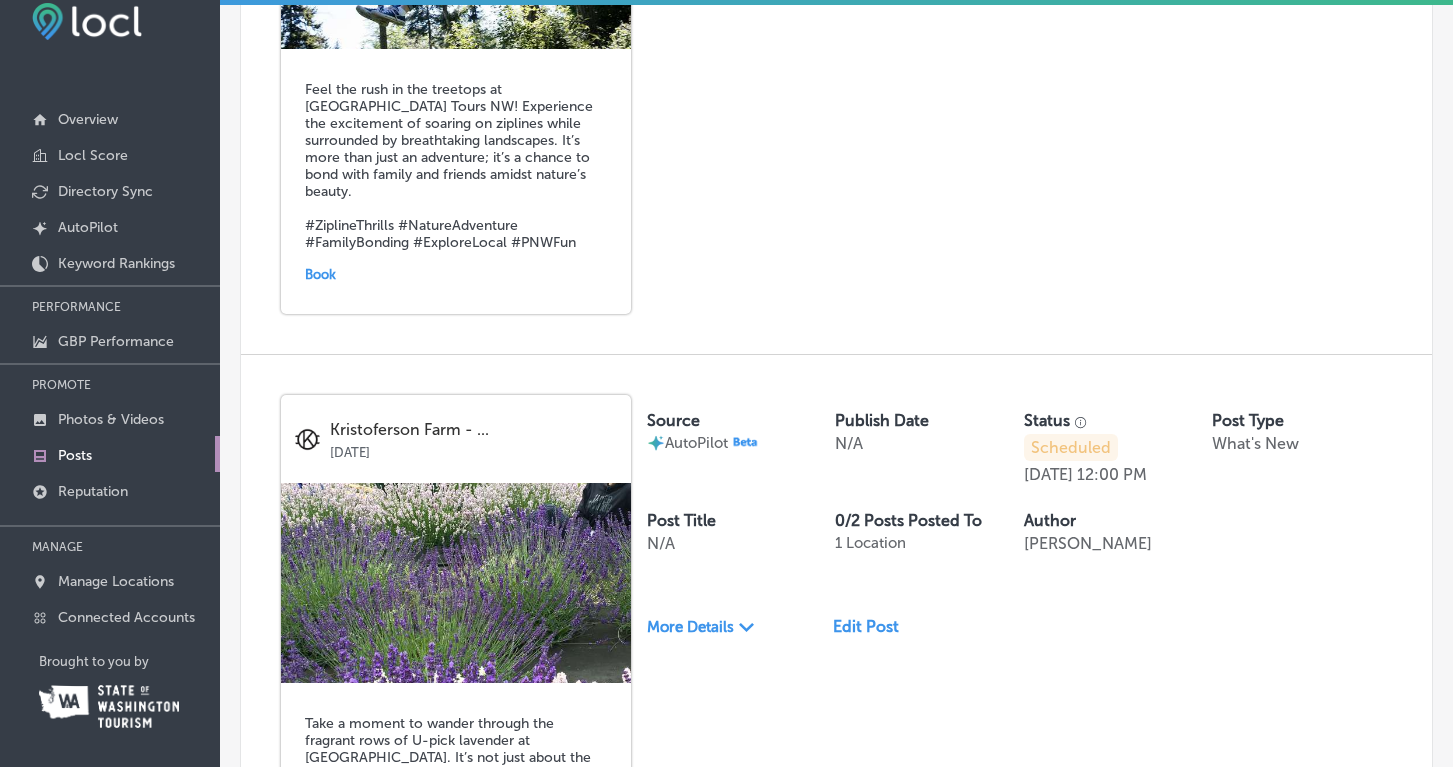 click on "Path
Created with Sketch." 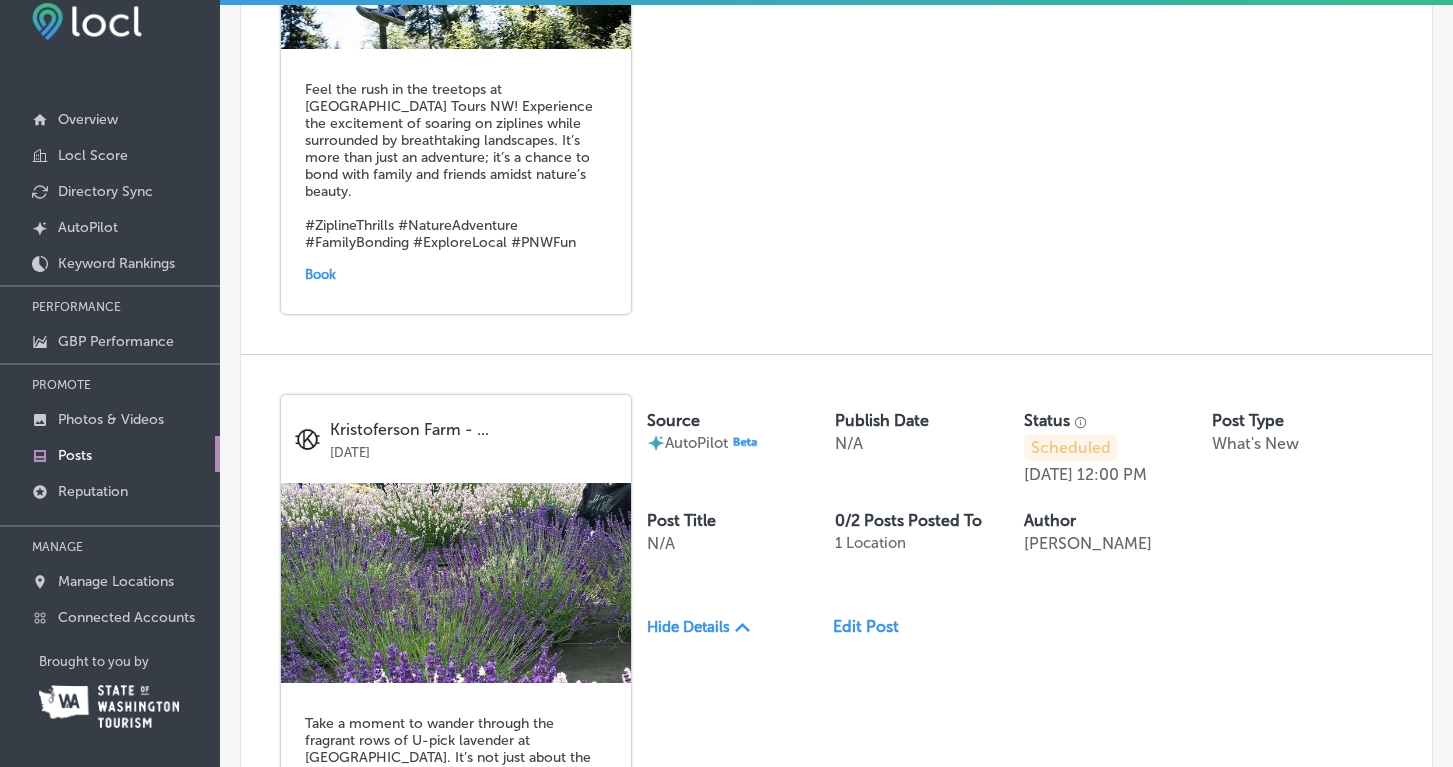click on "Path
Created with Sketch." 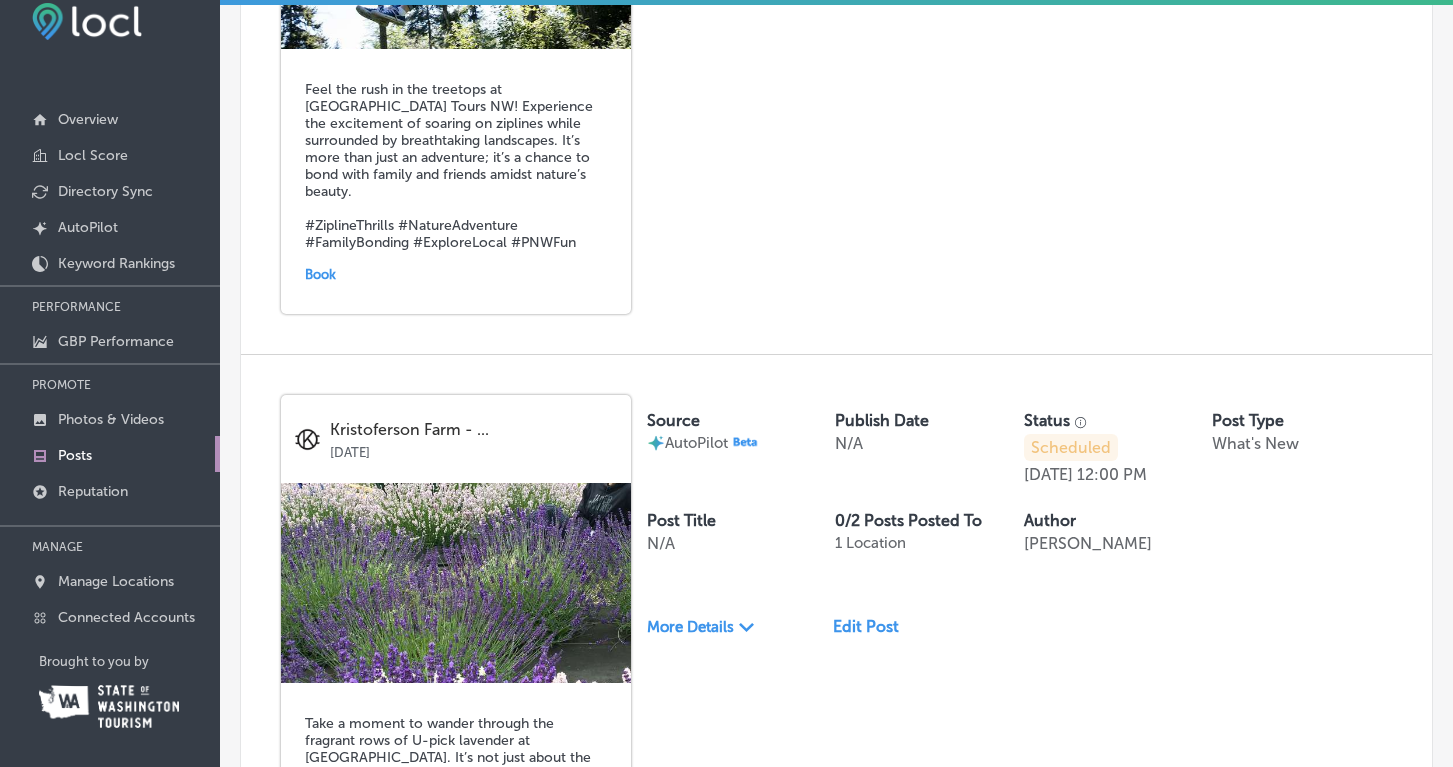 click on "N/A" at bounding box center [849, 443] 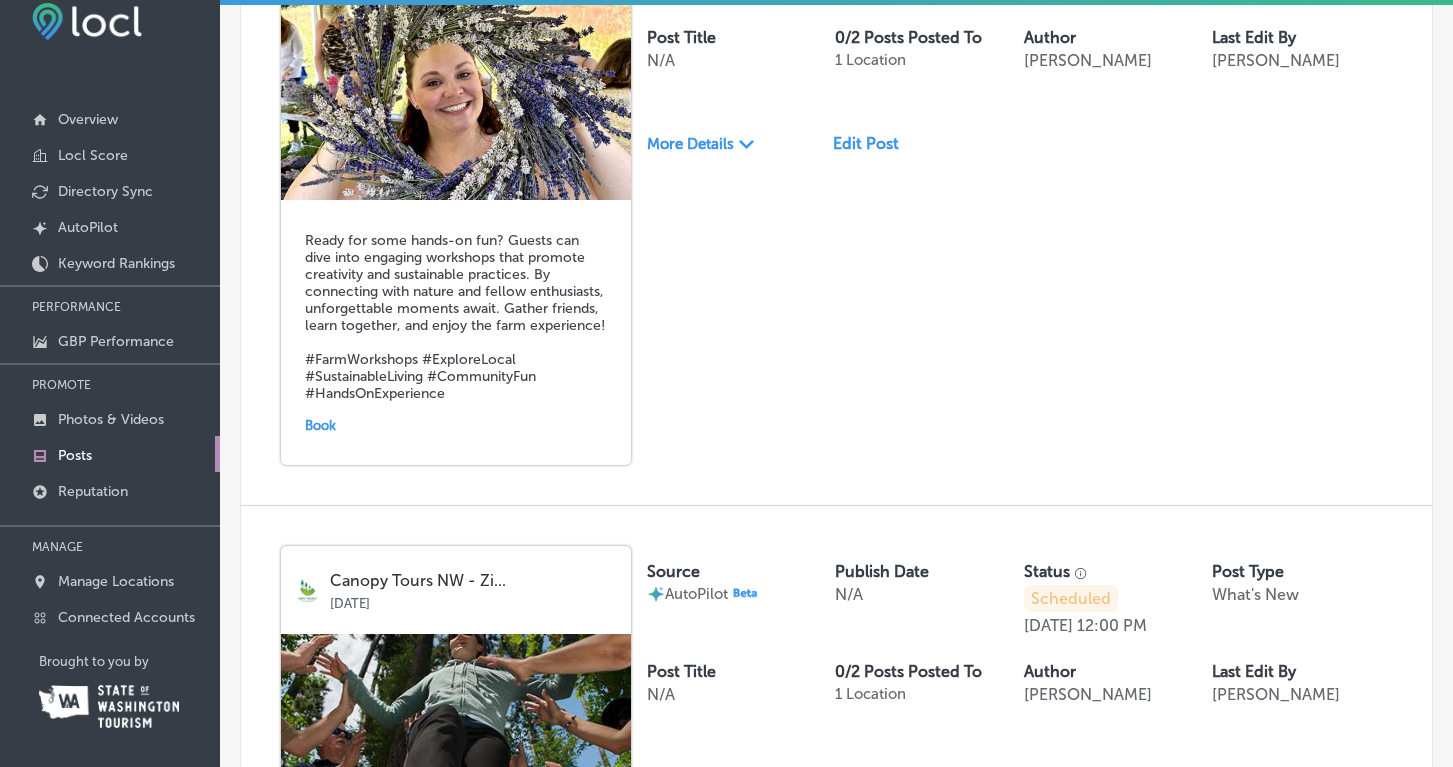 scroll, scrollTop: 1559, scrollLeft: 0, axis: vertical 